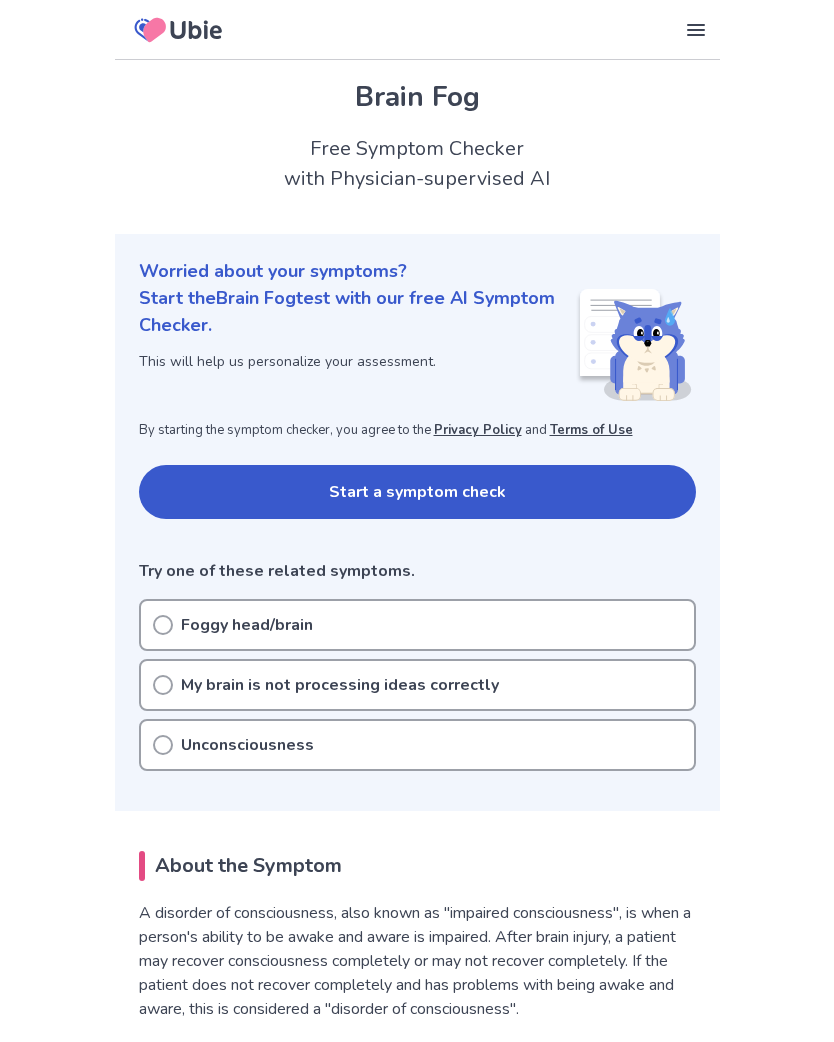 scroll, scrollTop: 0, scrollLeft: 0, axis: both 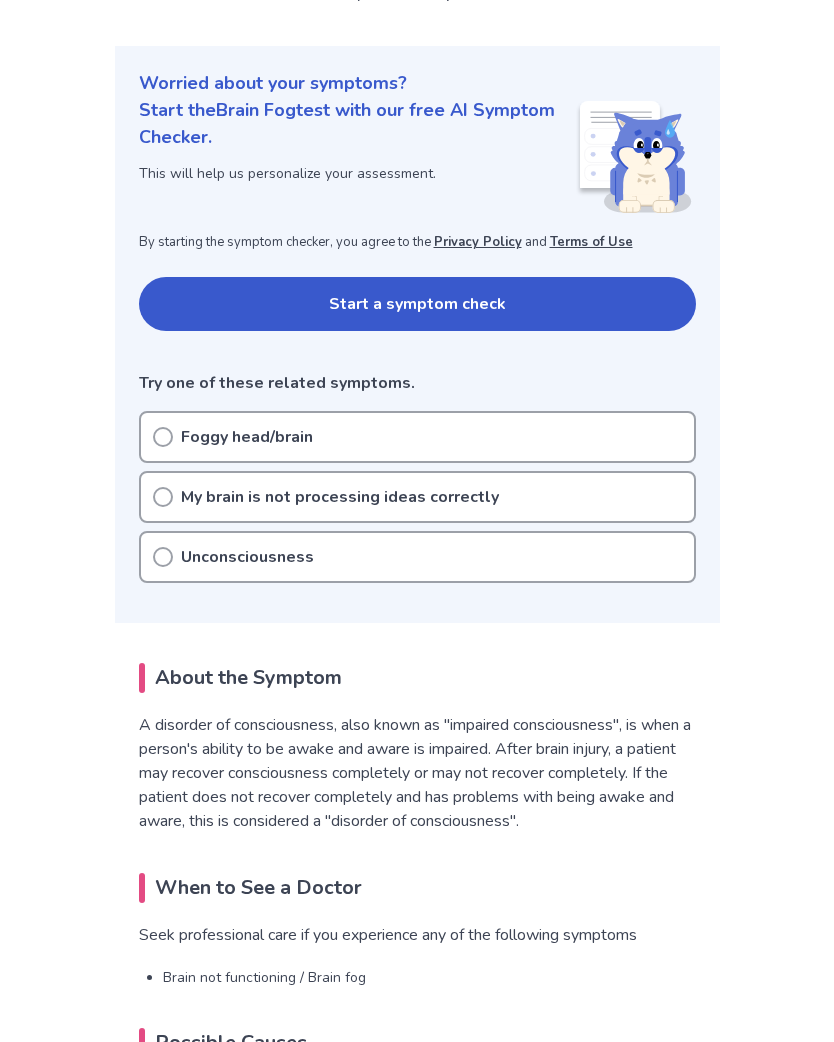 click 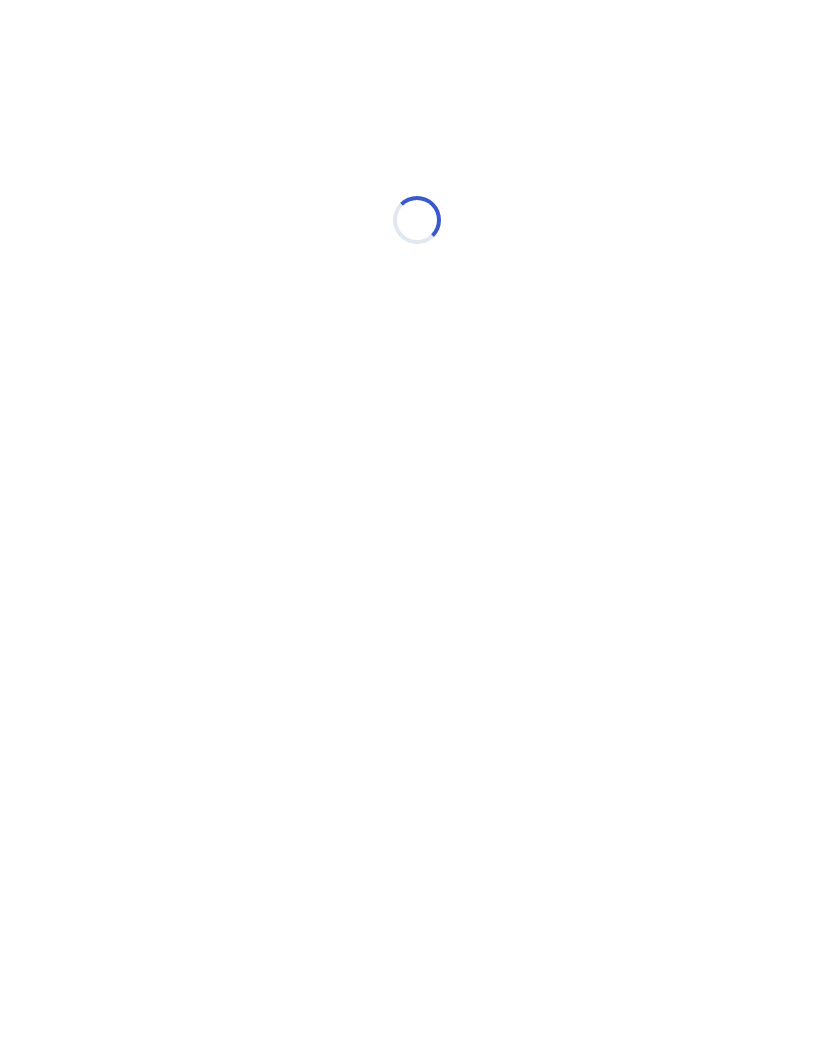 scroll, scrollTop: 0, scrollLeft: 0, axis: both 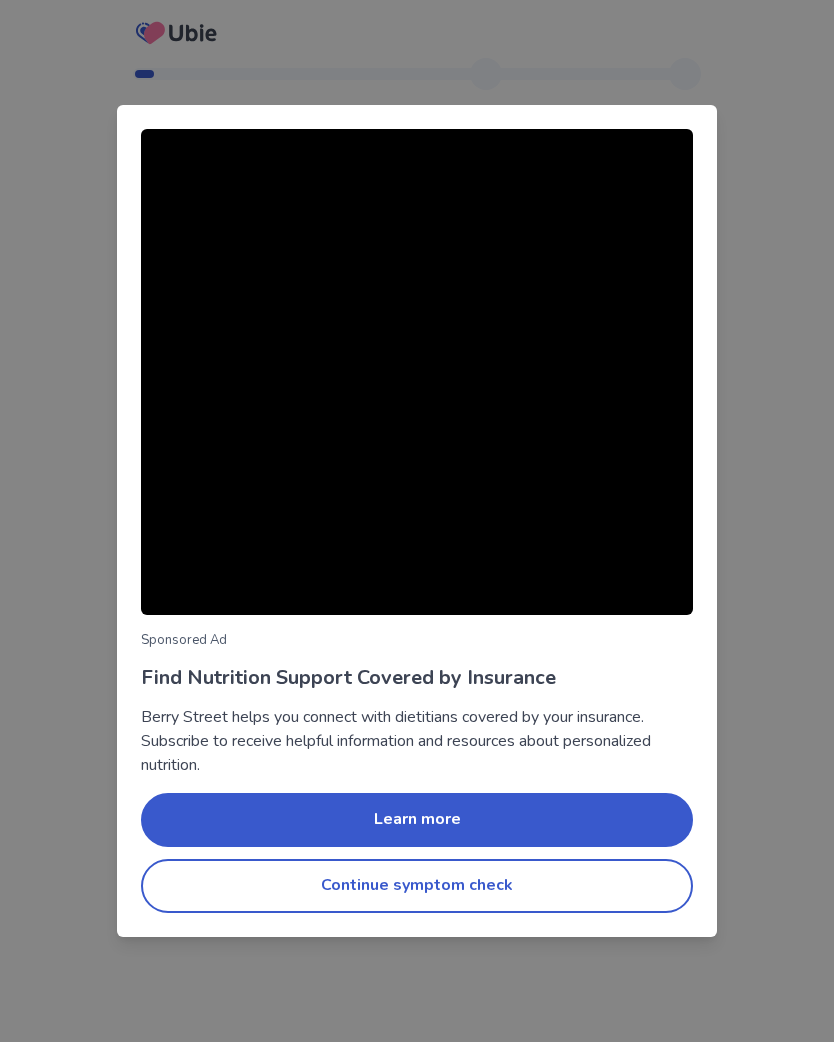 click on "Continue symptom check" at bounding box center [417, 886] 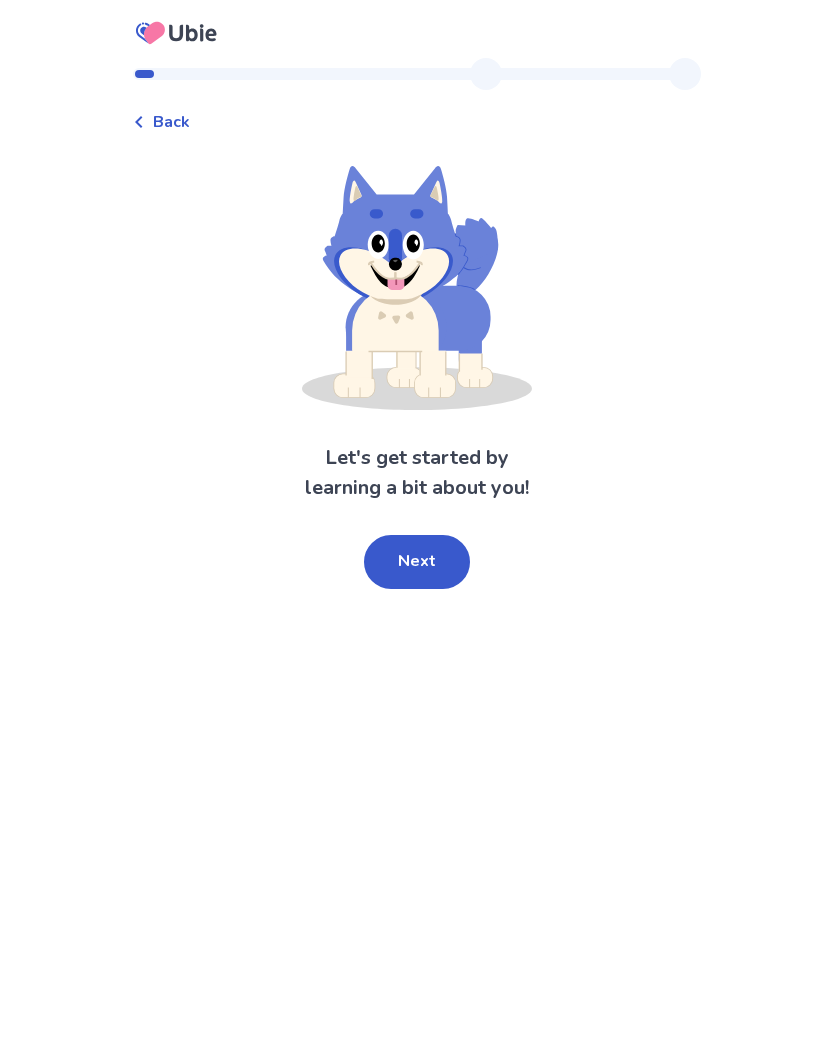 click on "Next" at bounding box center (417, 562) 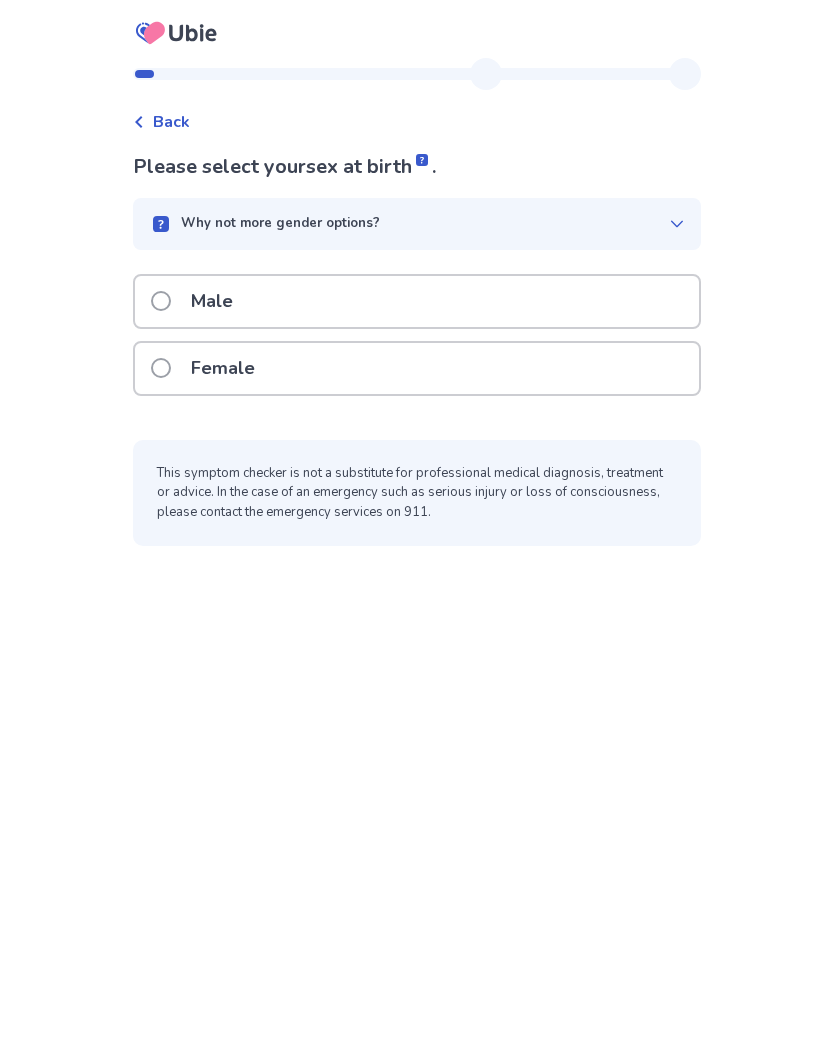 click at bounding box center [161, 368] 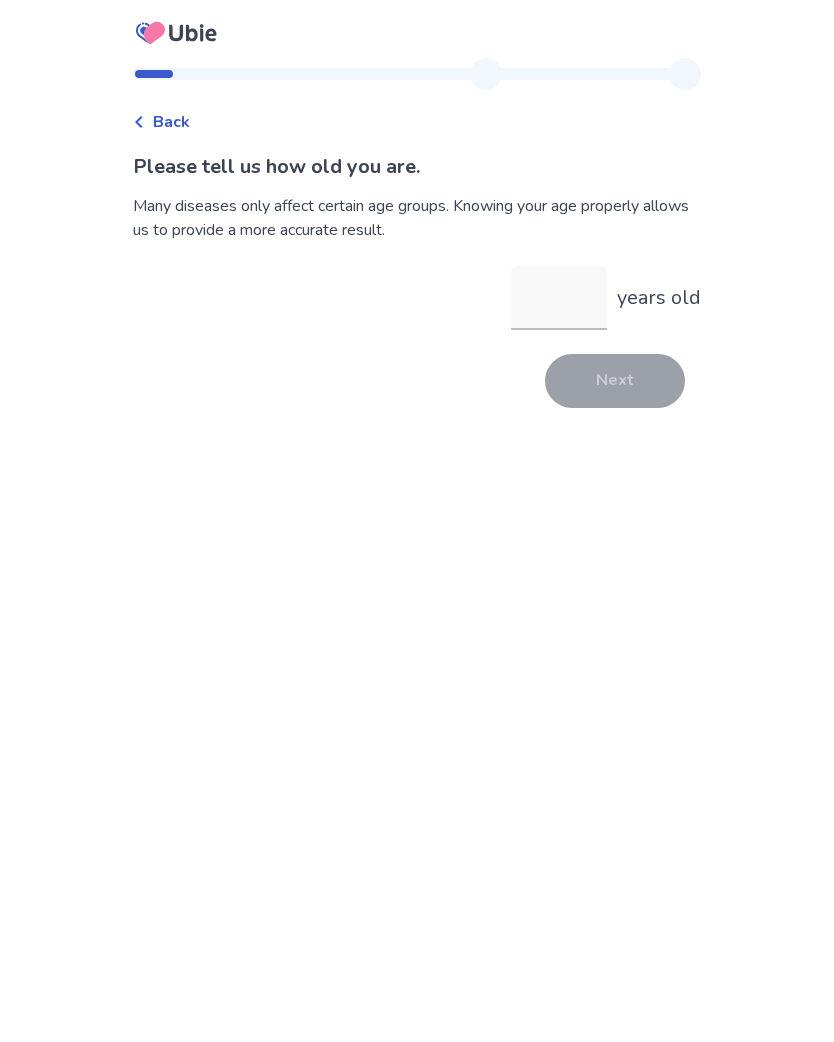 click on "years old" at bounding box center (559, 298) 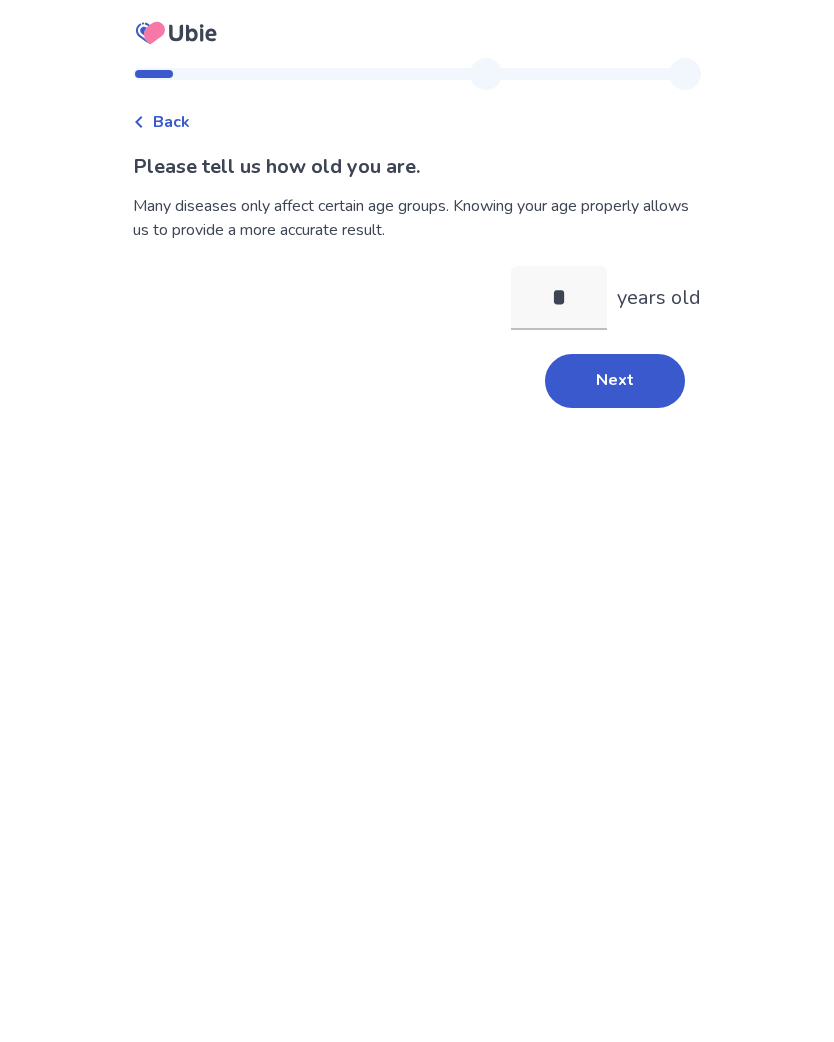 type on "**" 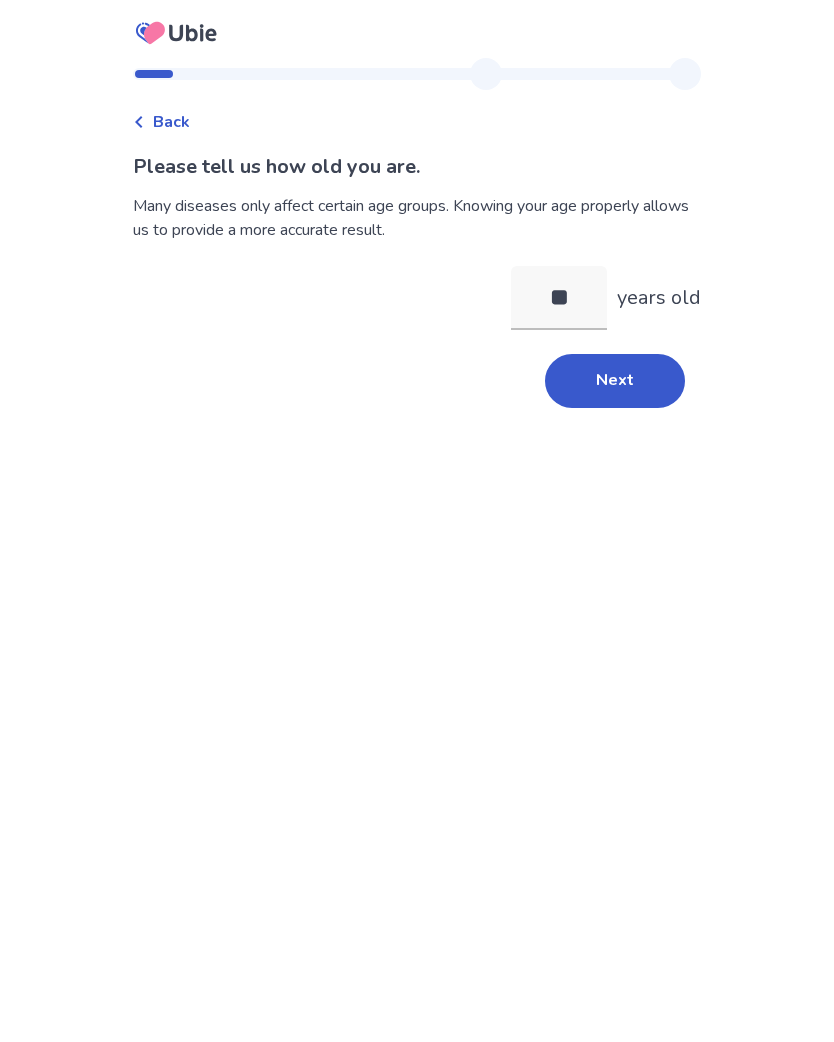 click on "Next" at bounding box center (615, 381) 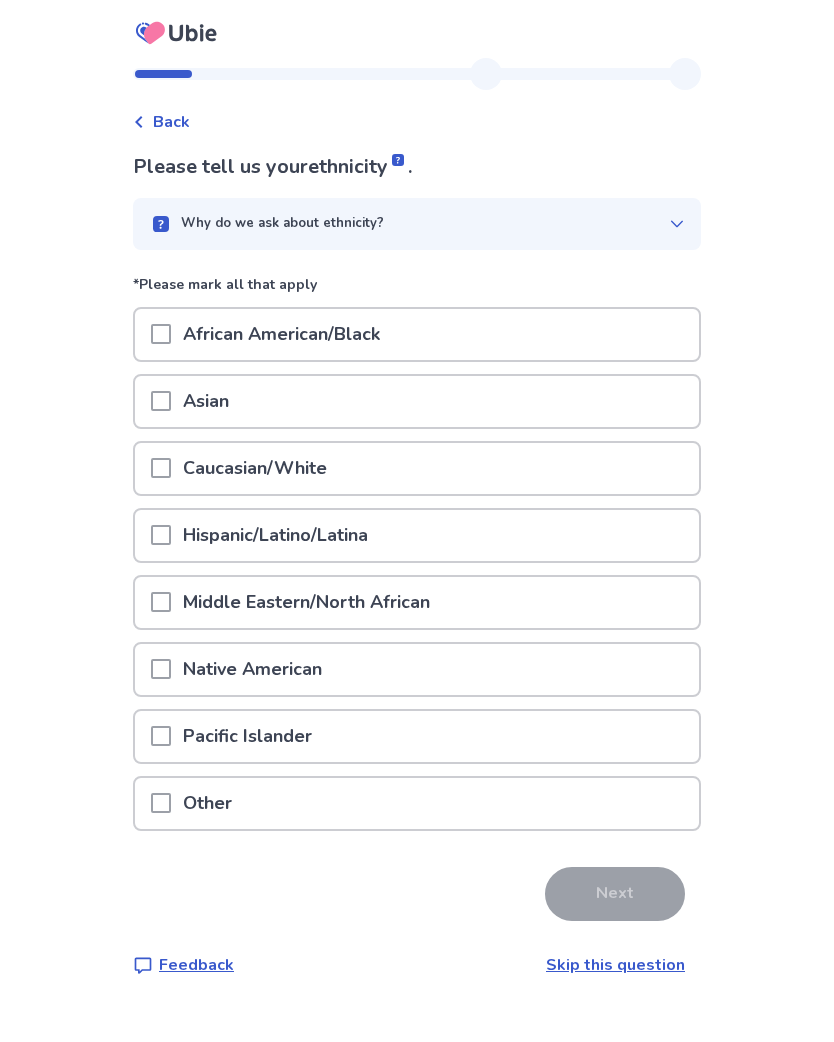 click at bounding box center [161, 401] 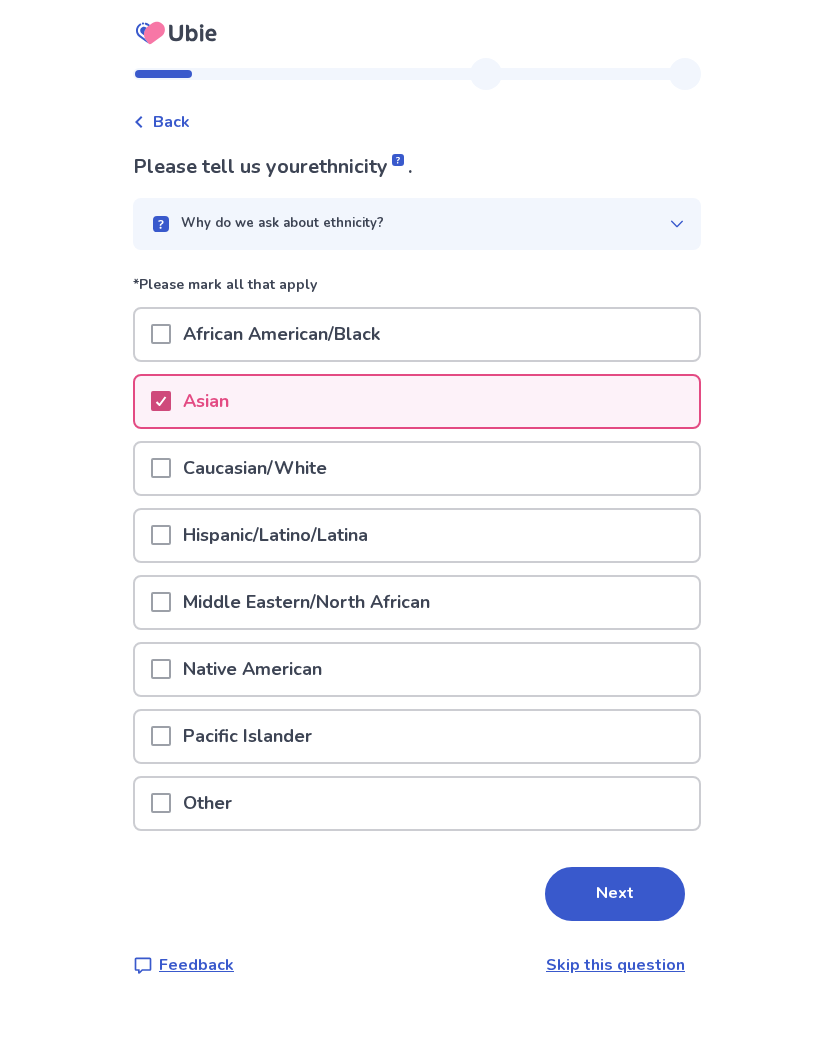 click on "Next" at bounding box center (615, 894) 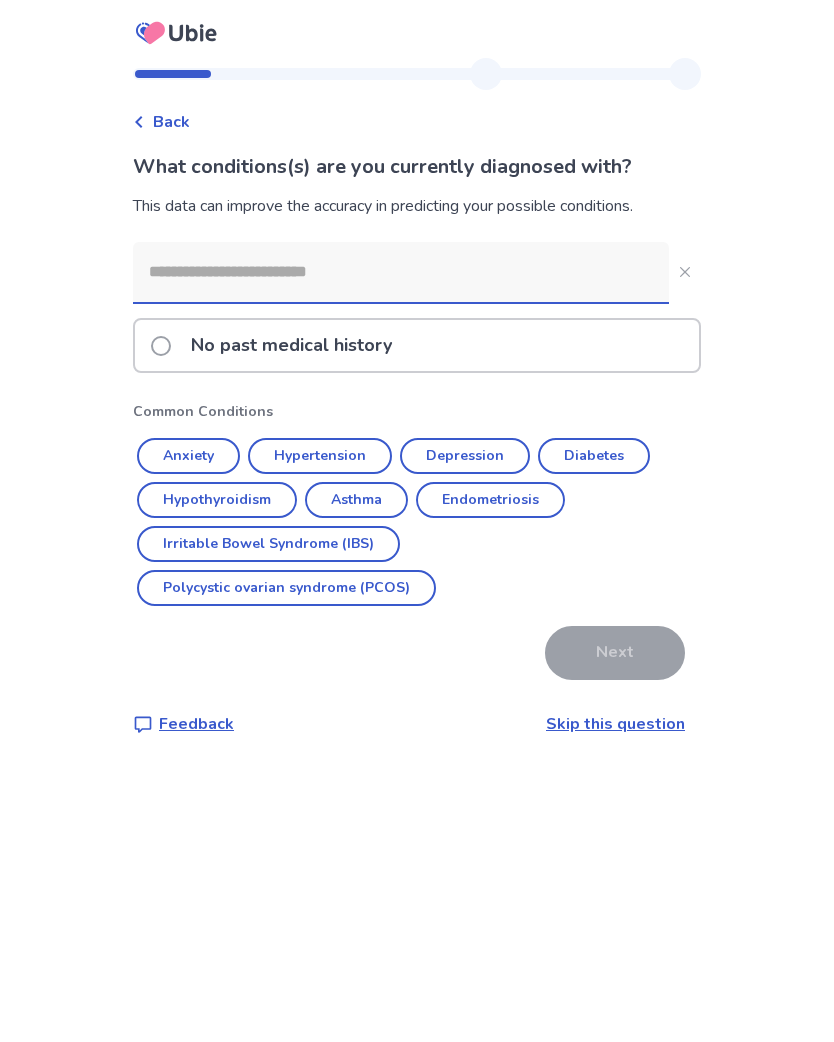 click at bounding box center [161, 346] 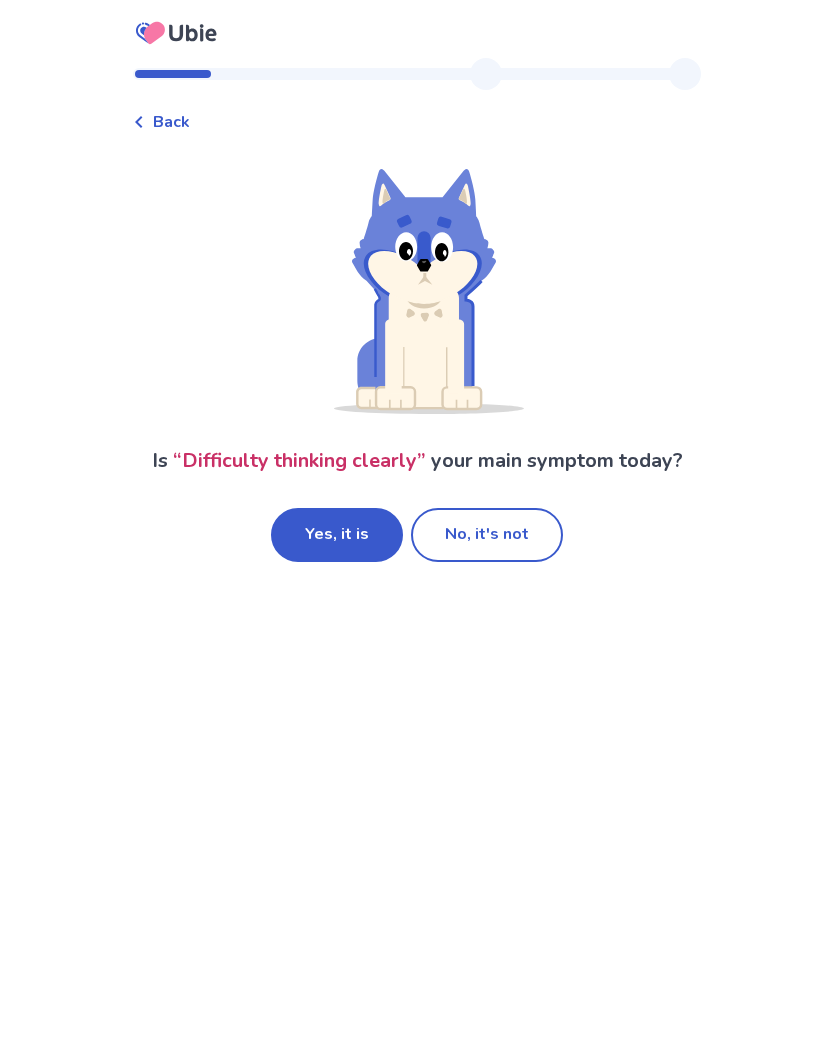 click on "Yes, it is" at bounding box center (337, 535) 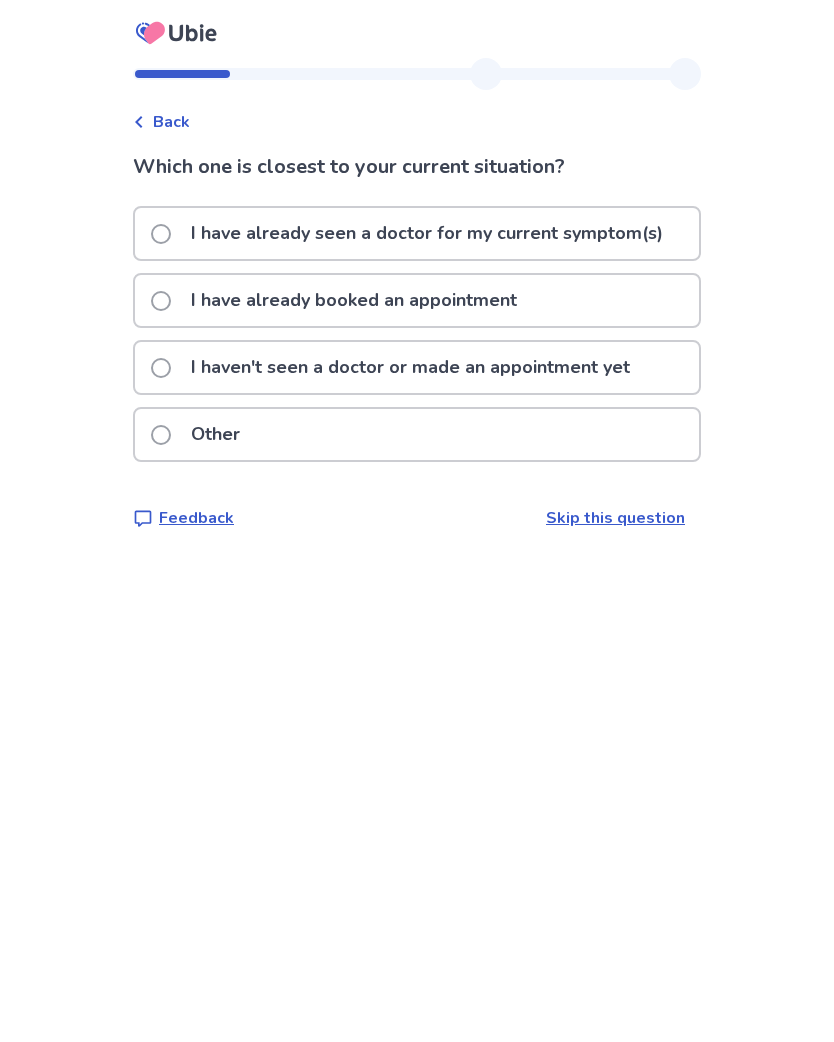 click on "I haven't seen a doctor or made an appointment yet" at bounding box center [417, 367] 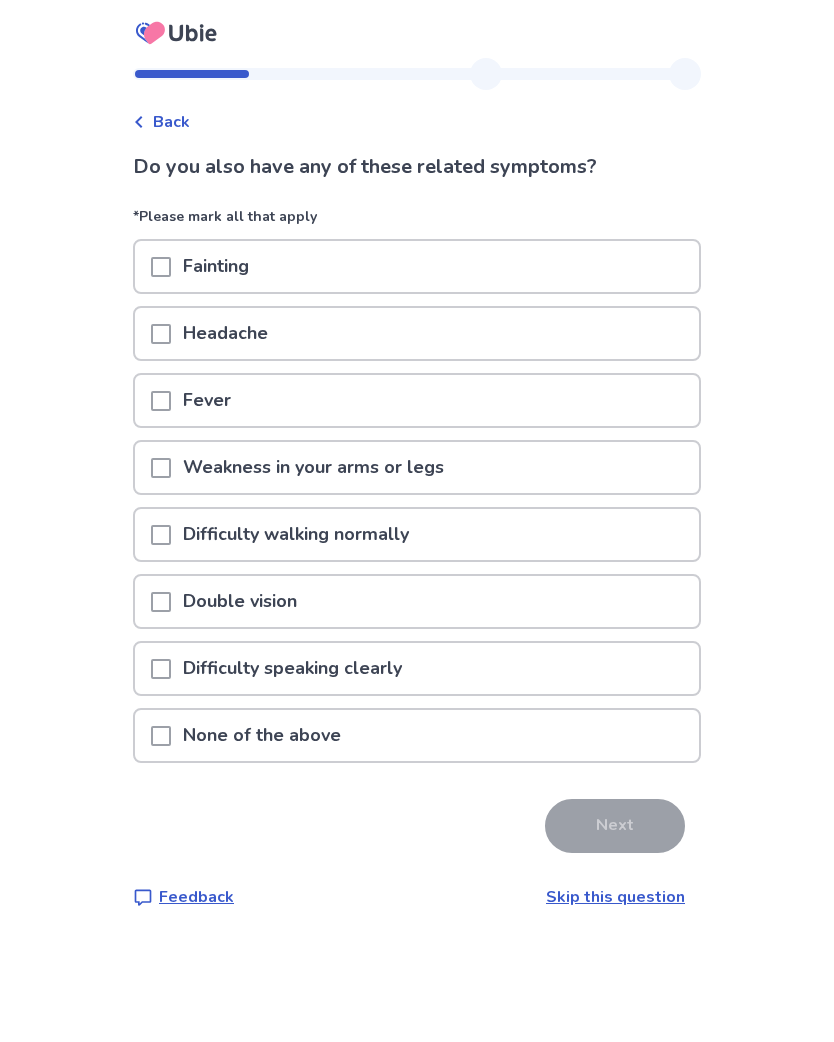 click on "None of the above" at bounding box center [262, 735] 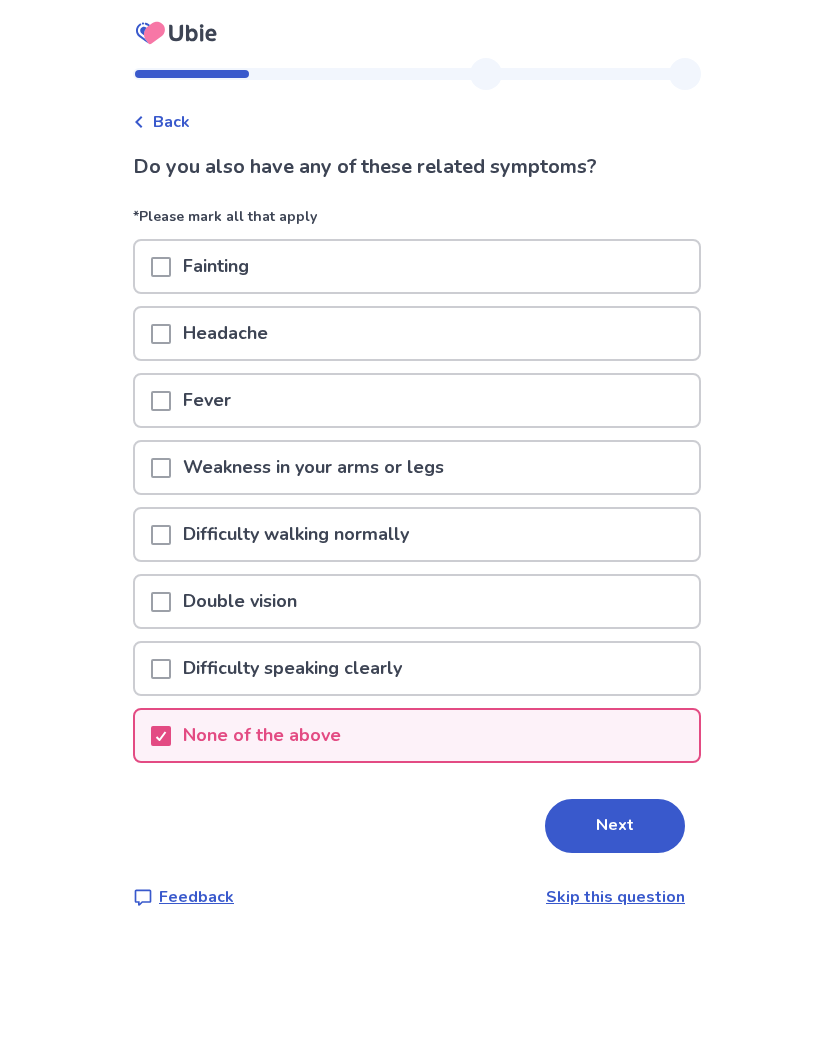click on "Next" at bounding box center [615, 826] 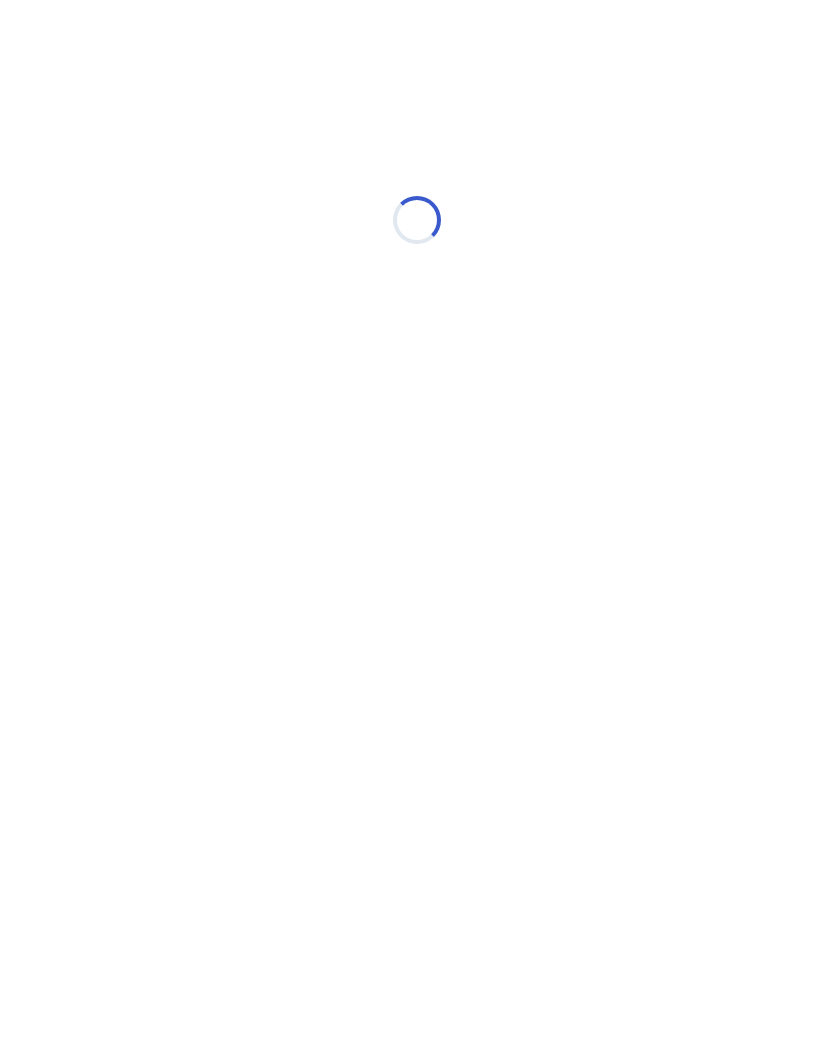 select on "*" 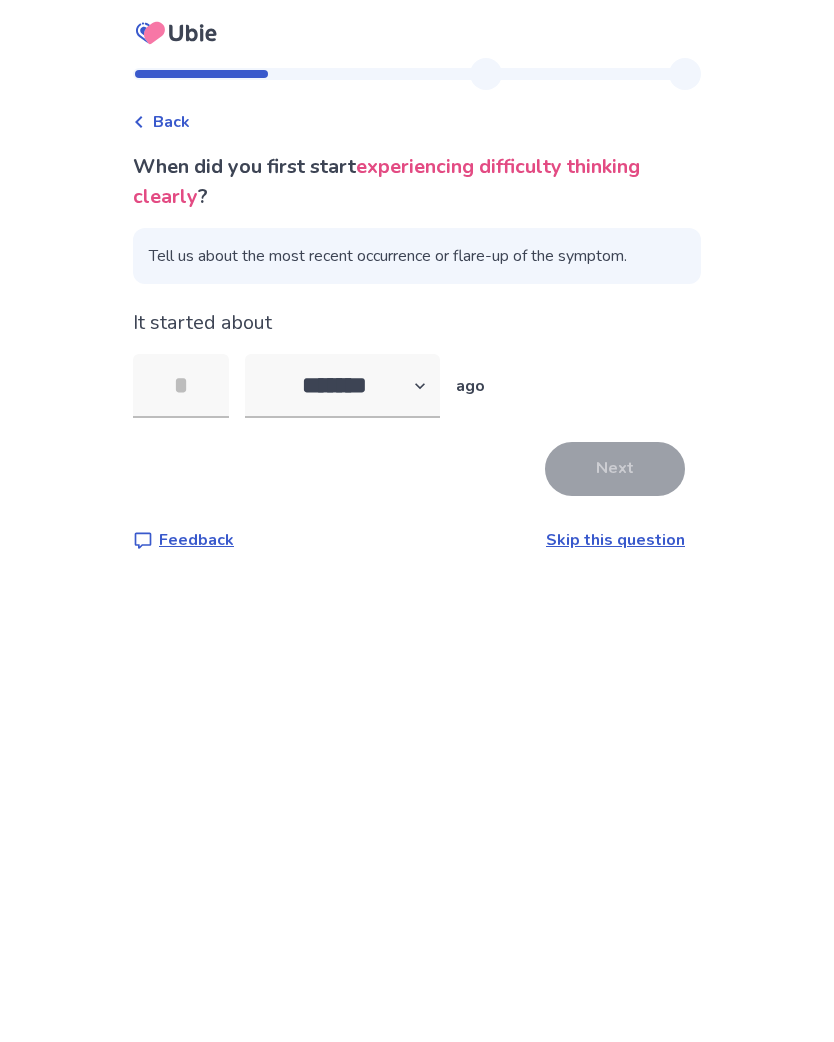 click at bounding box center [181, 386] 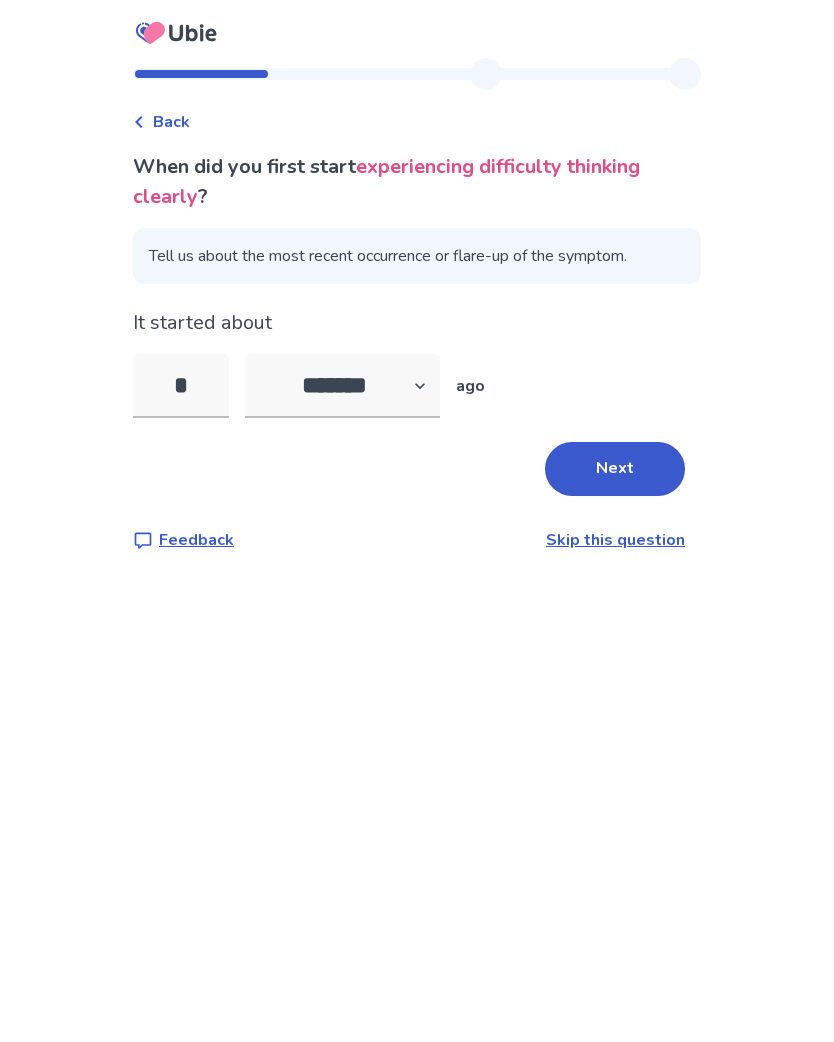 type on "*" 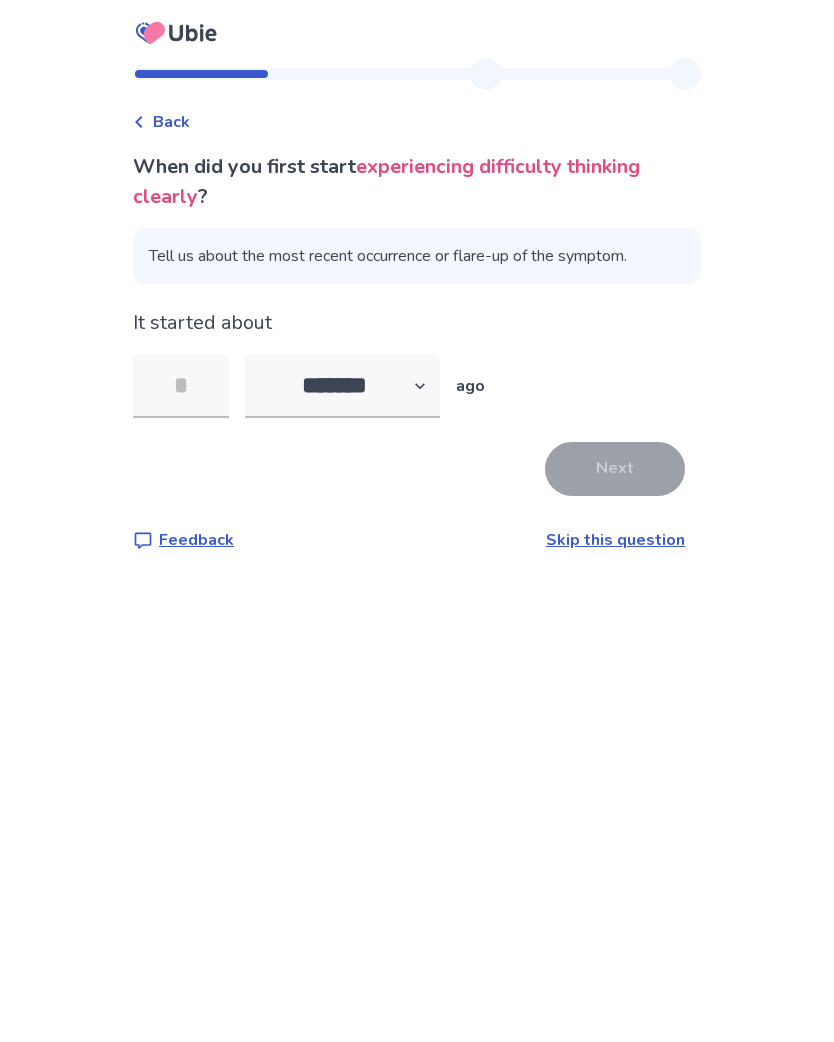 type 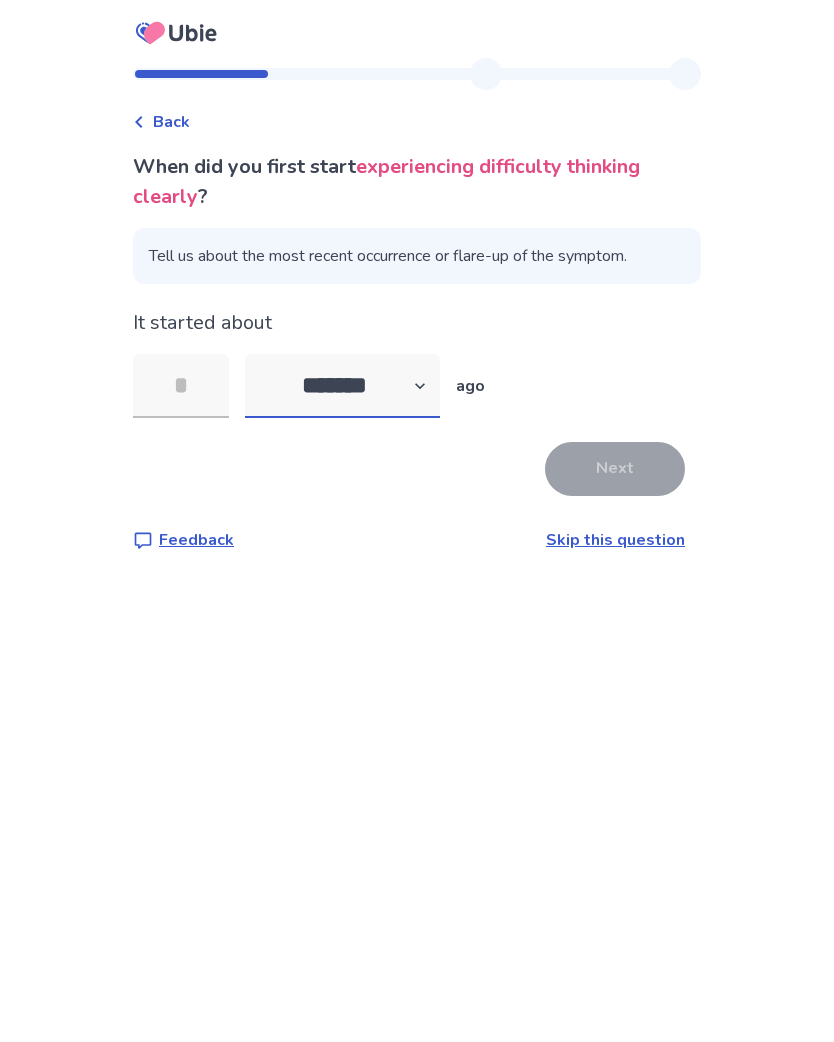 click on "******* ****** ******* ******** *******" at bounding box center [342, 386] 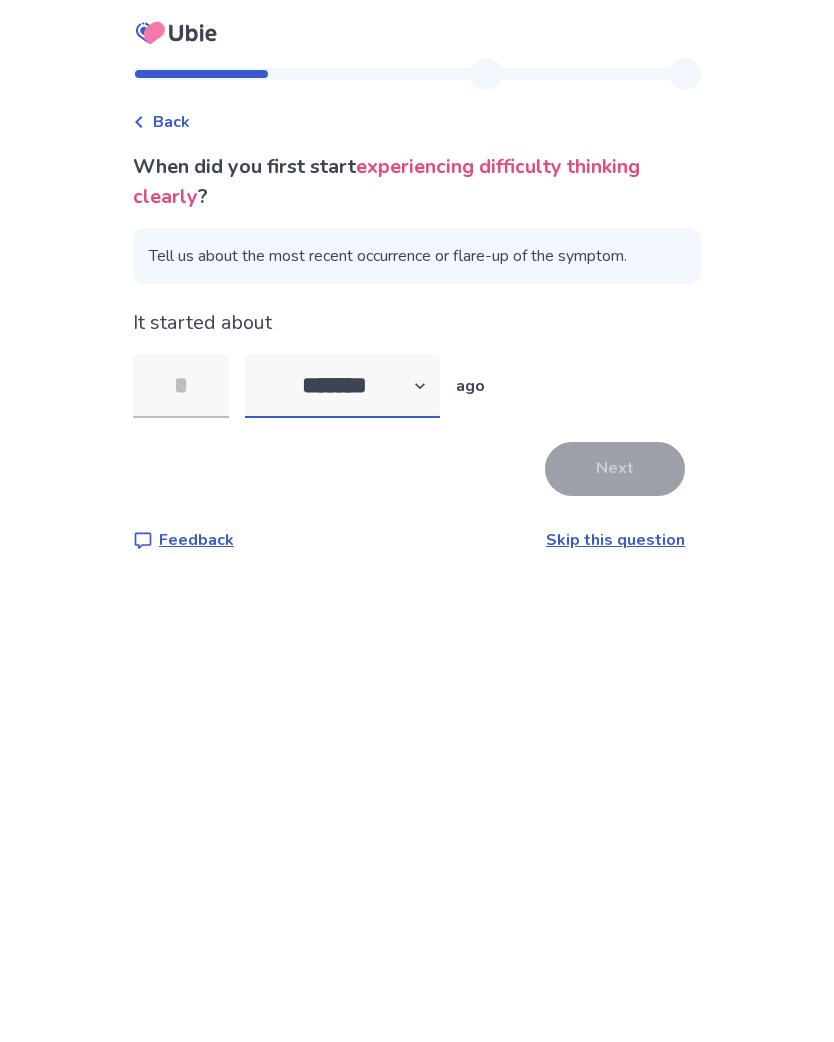 select on "*" 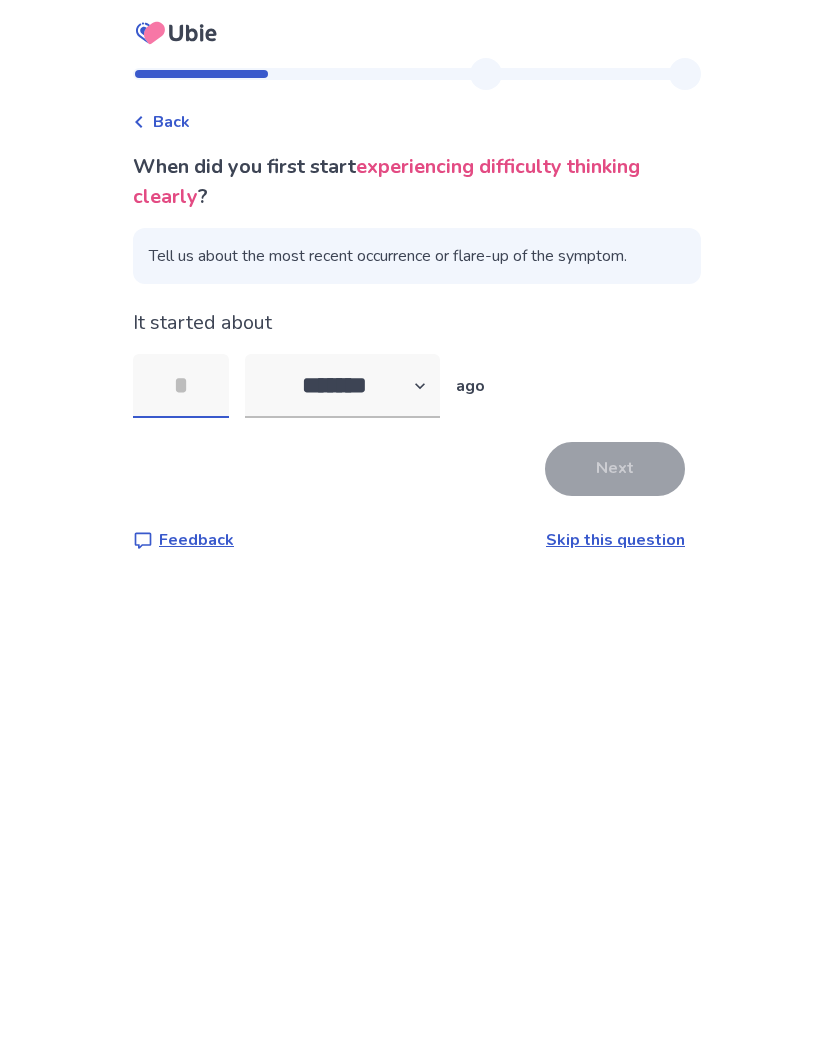 click at bounding box center [181, 386] 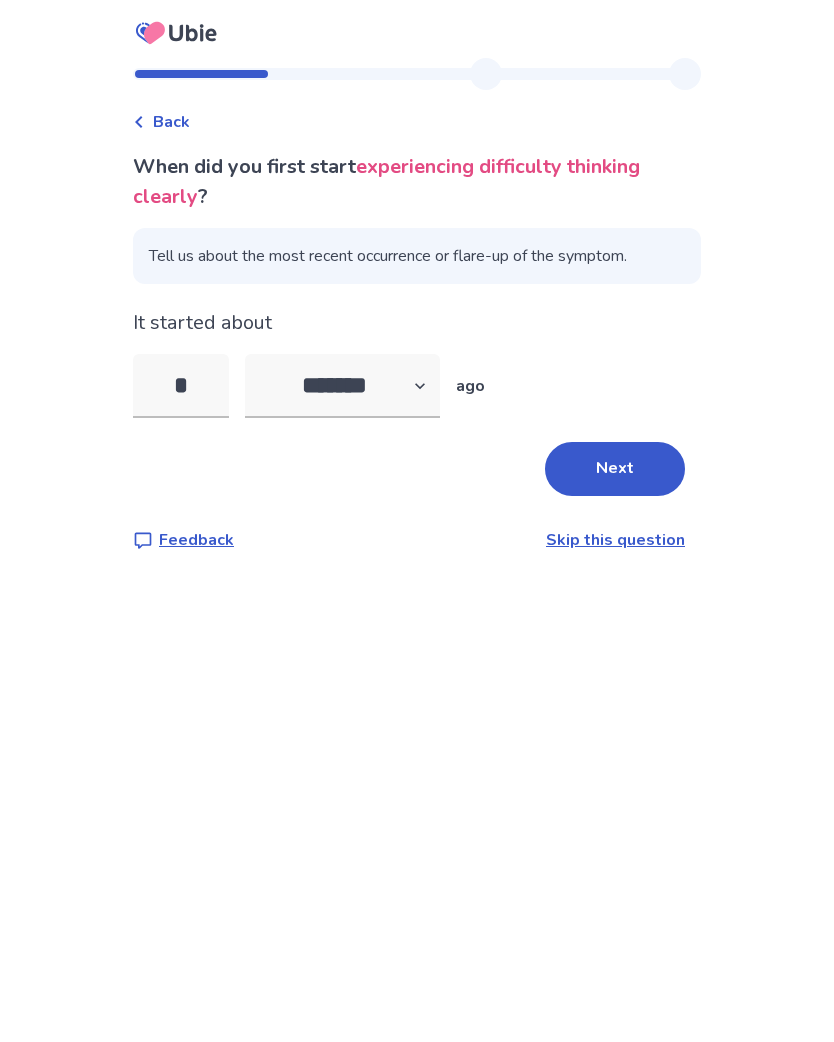 click on "Next" at bounding box center (615, 469) 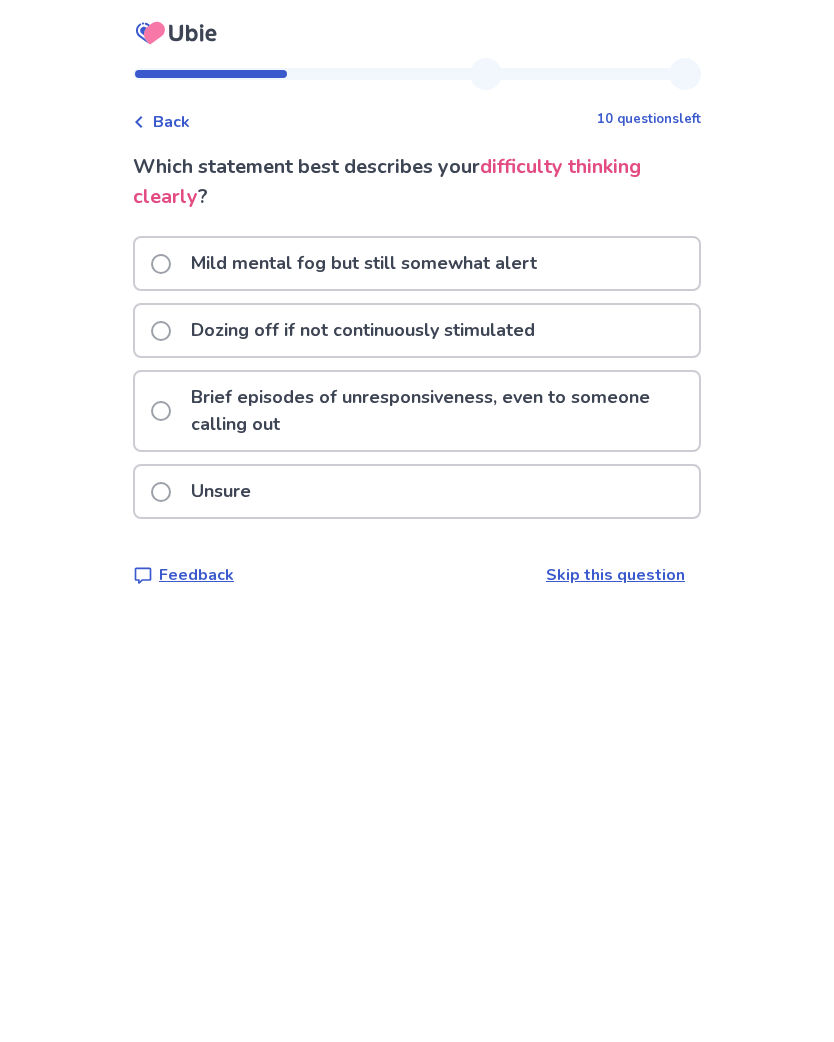 click at bounding box center (161, 264) 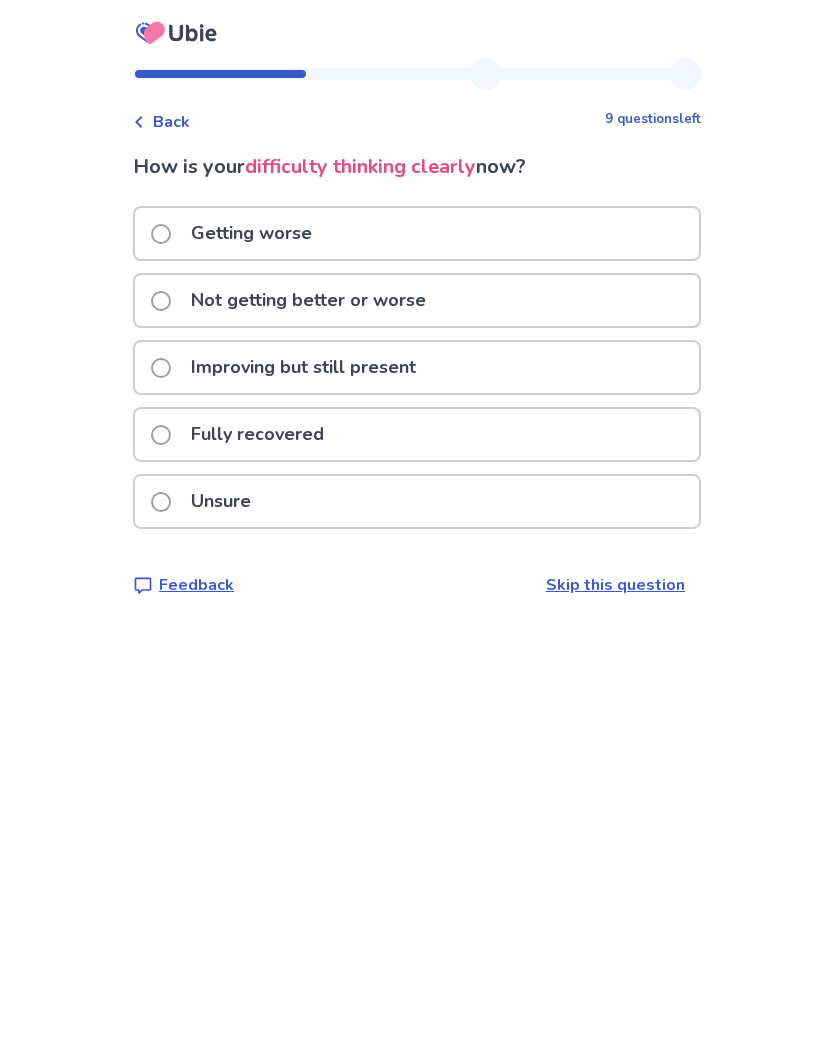 click on "Getting worse" at bounding box center (237, 233) 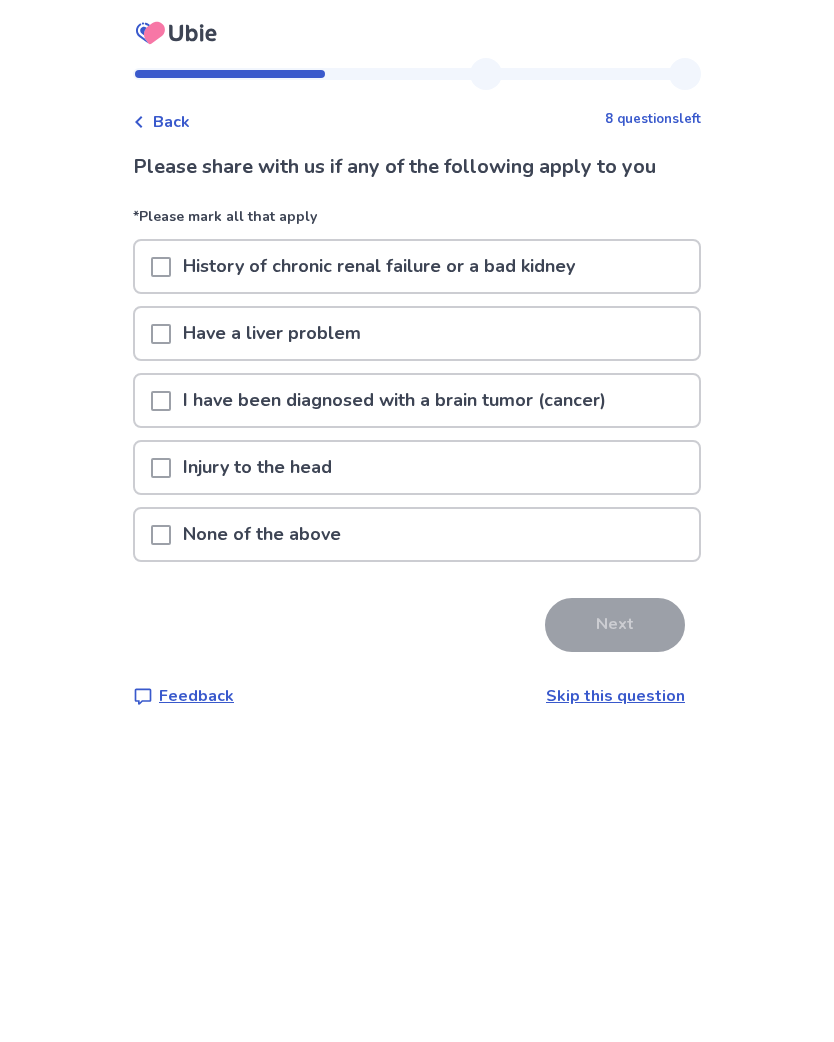 click at bounding box center (161, 534) 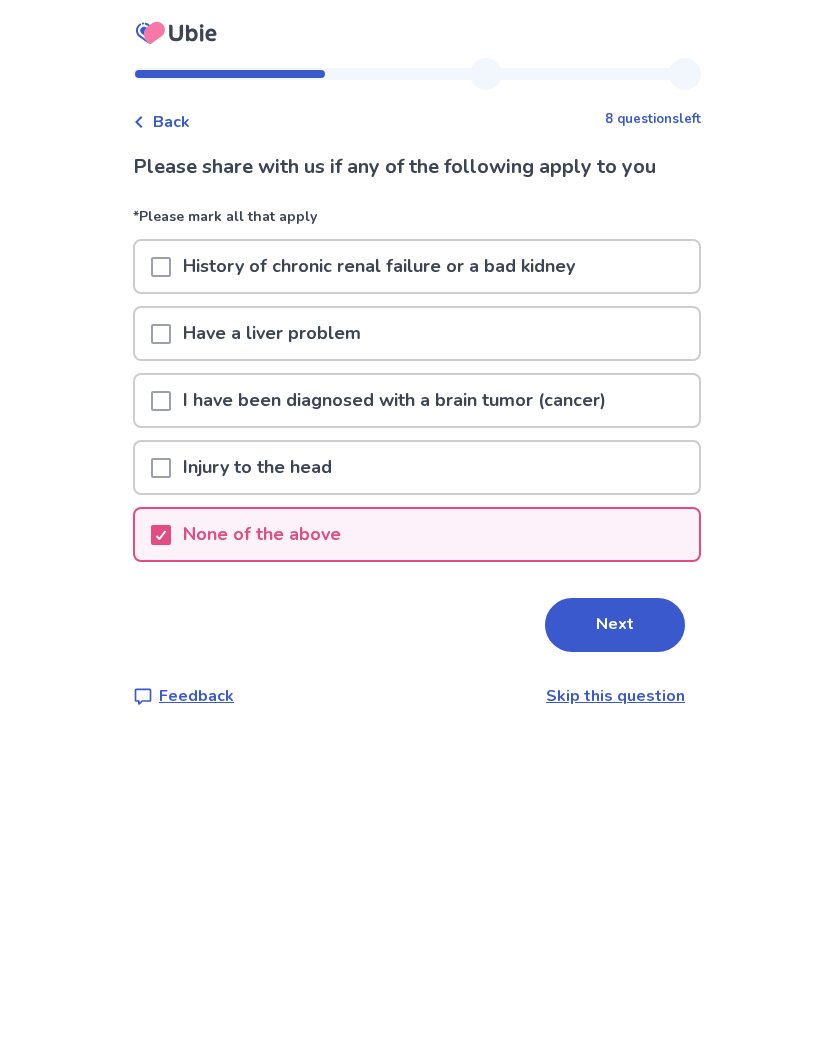 click on "Next" at bounding box center [615, 625] 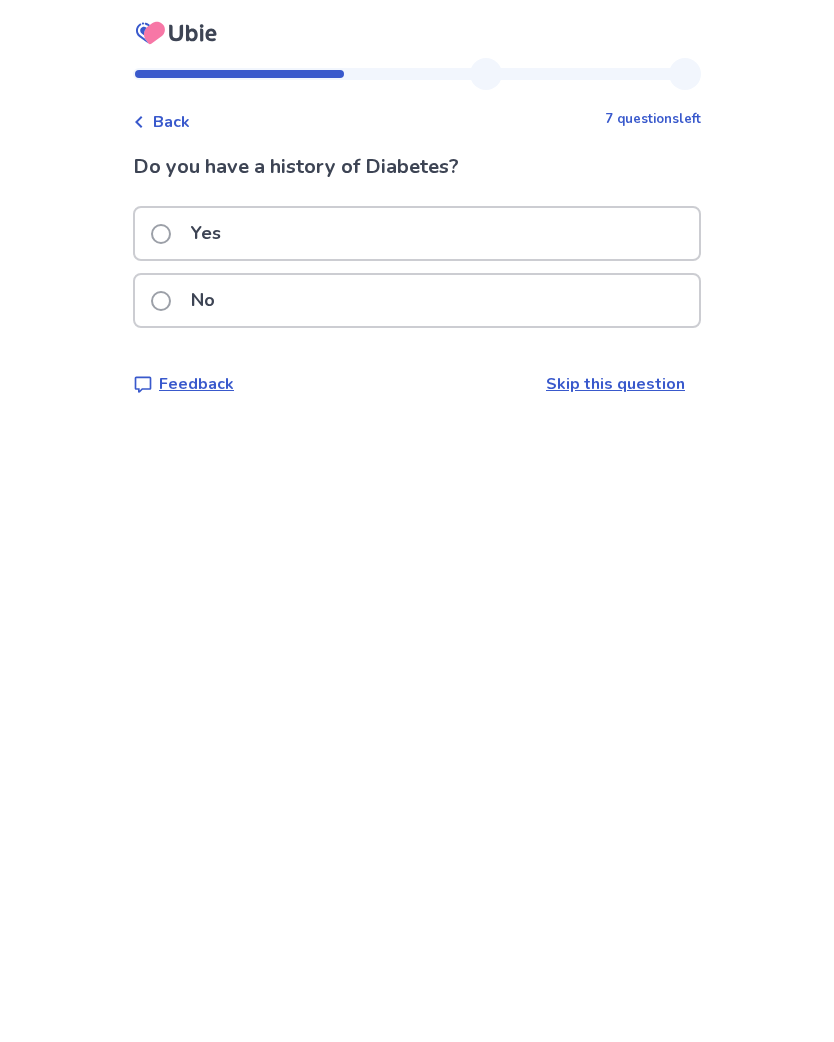 click on "No" at bounding box center [189, 300] 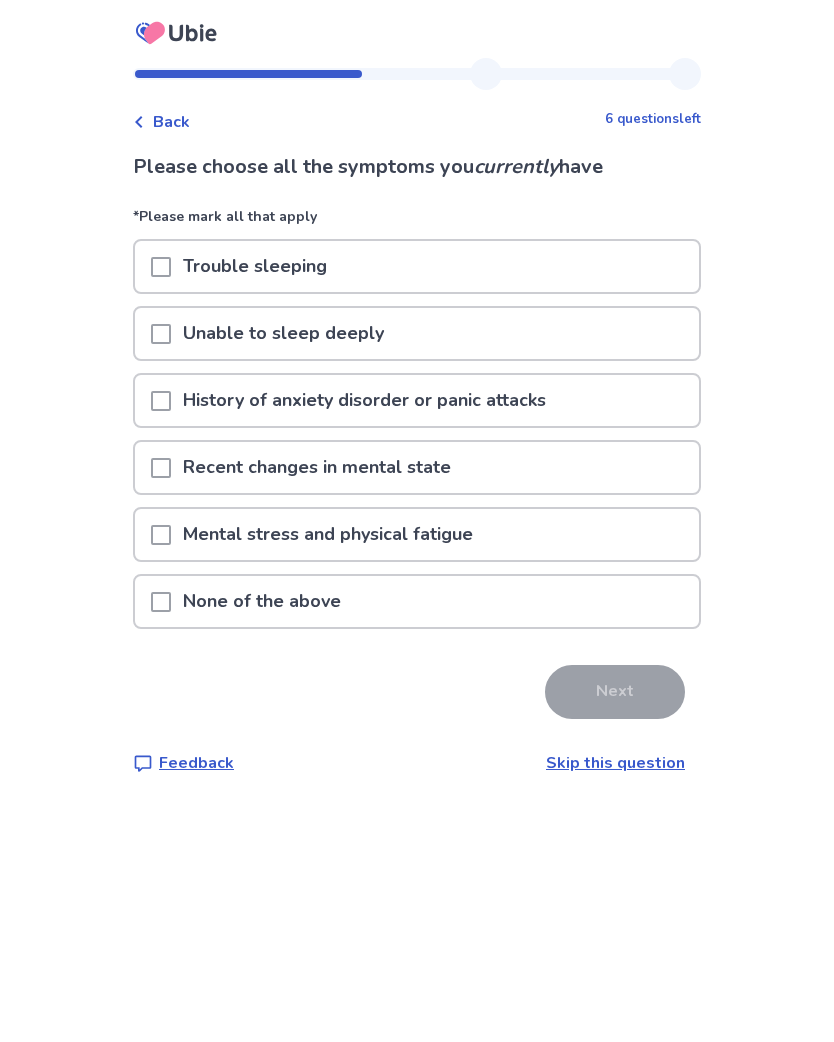 click at bounding box center (161, 267) 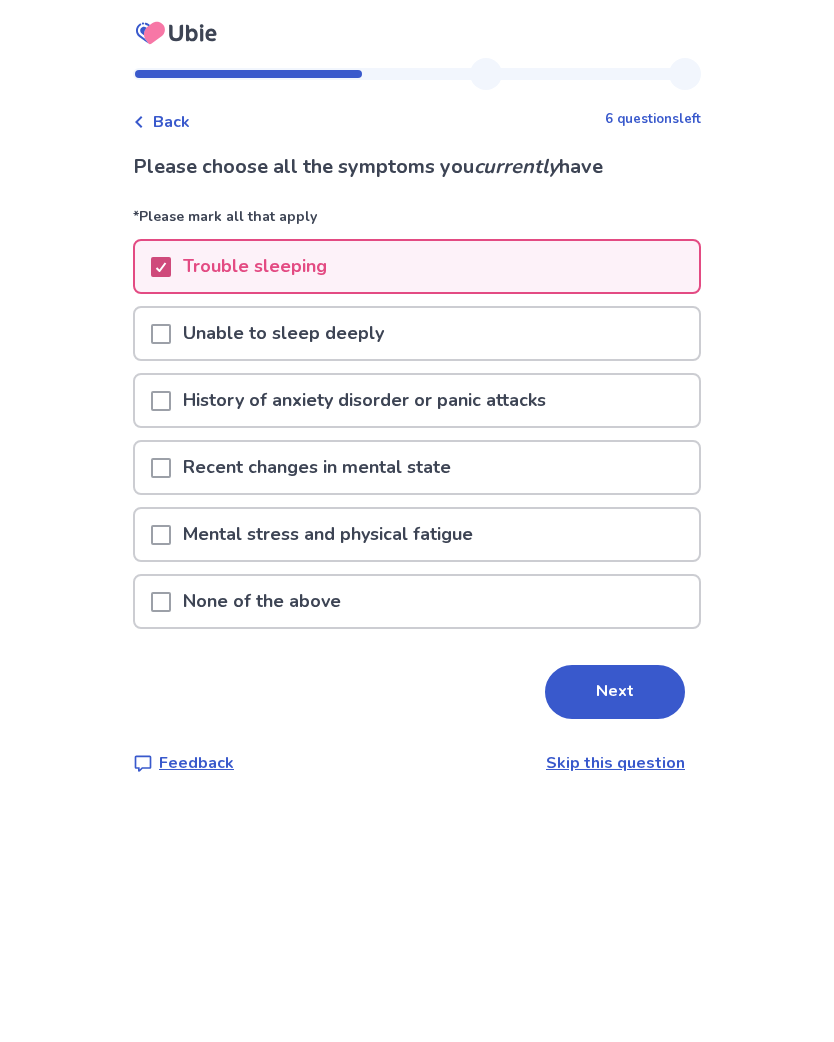 click at bounding box center (161, 334) 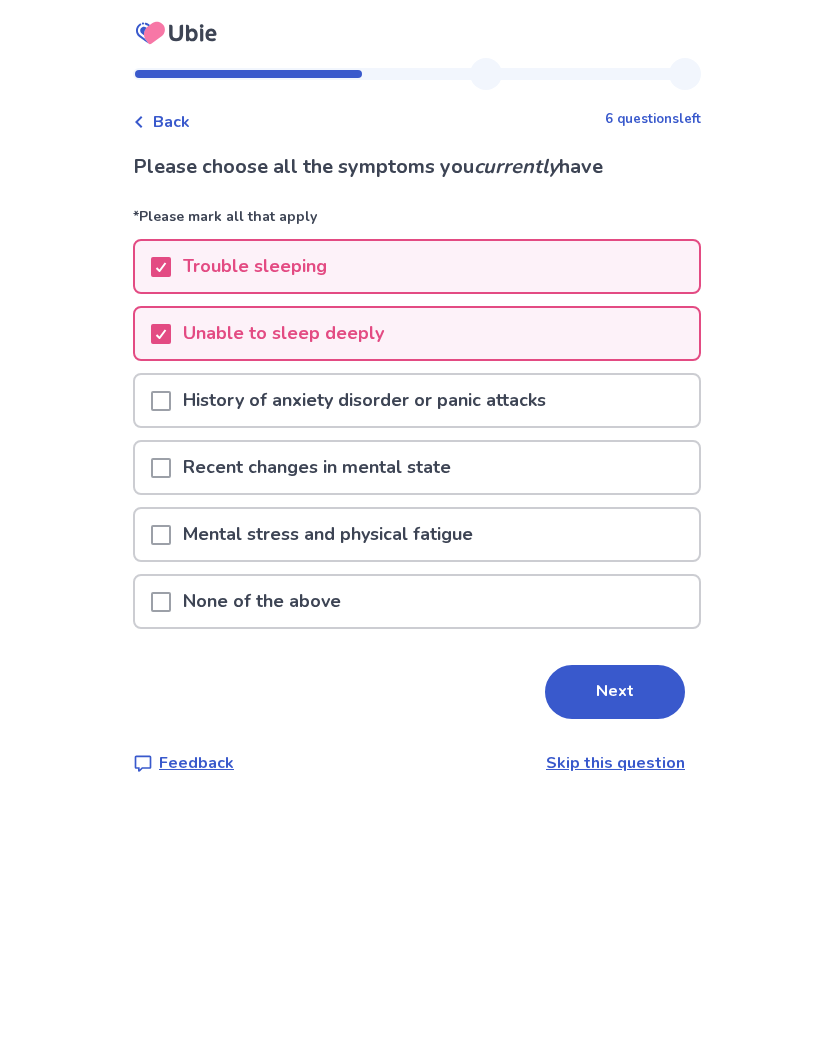 click at bounding box center (161, 535) 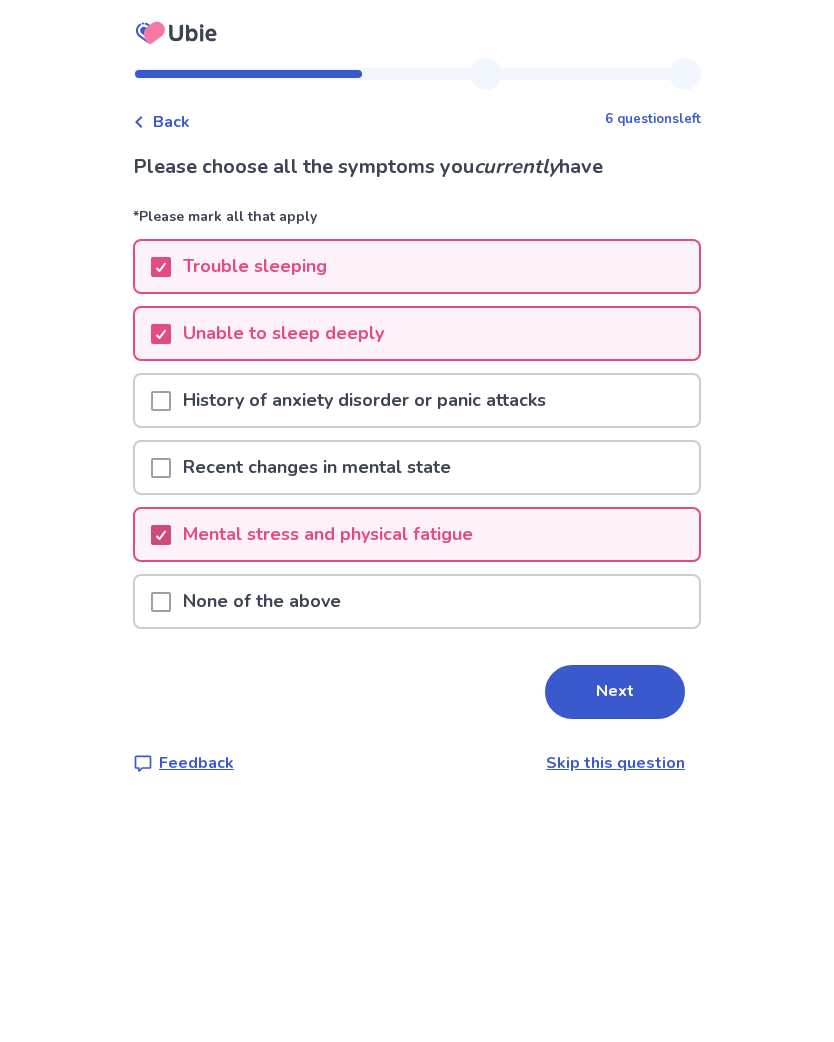 click on "Next" at bounding box center [615, 692] 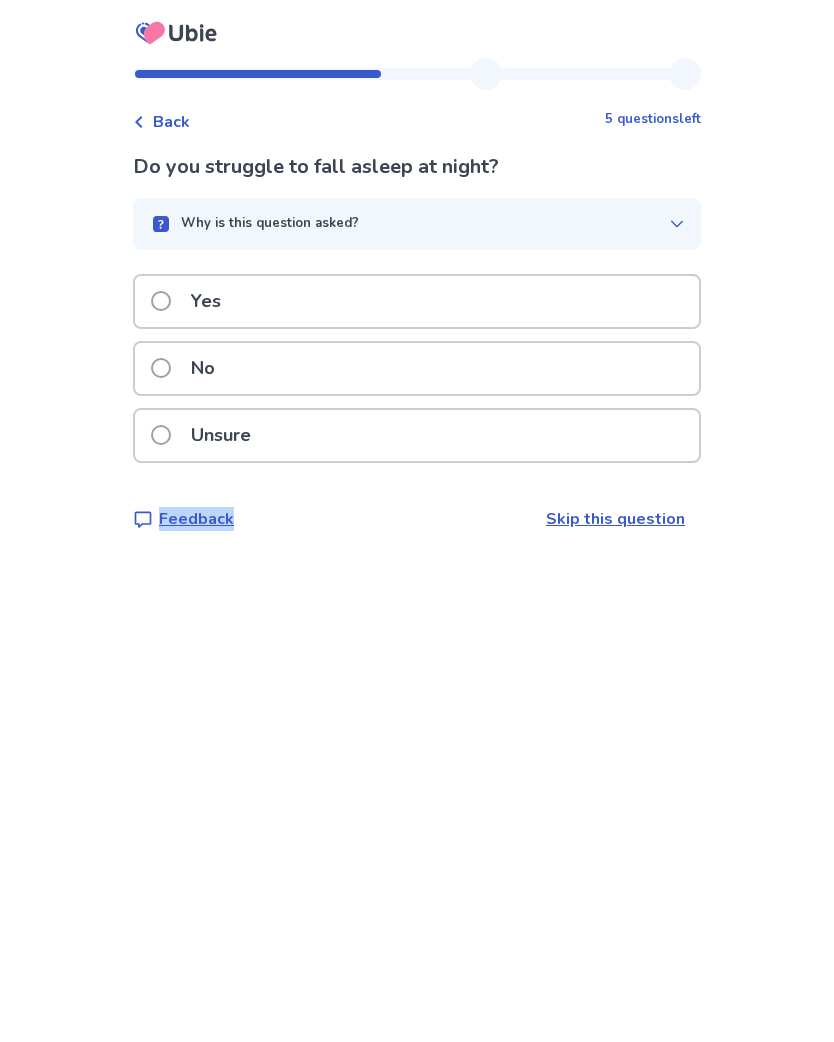 click at bounding box center [161, 301] 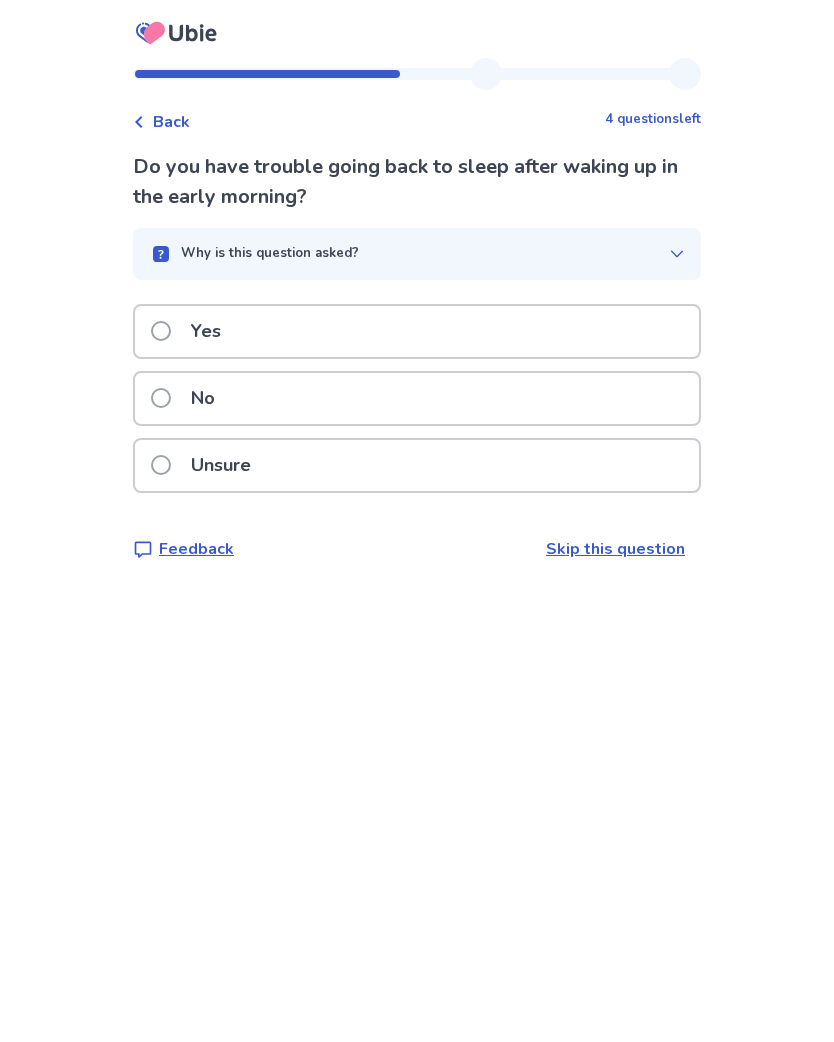 click on "Yes" at bounding box center (192, 331) 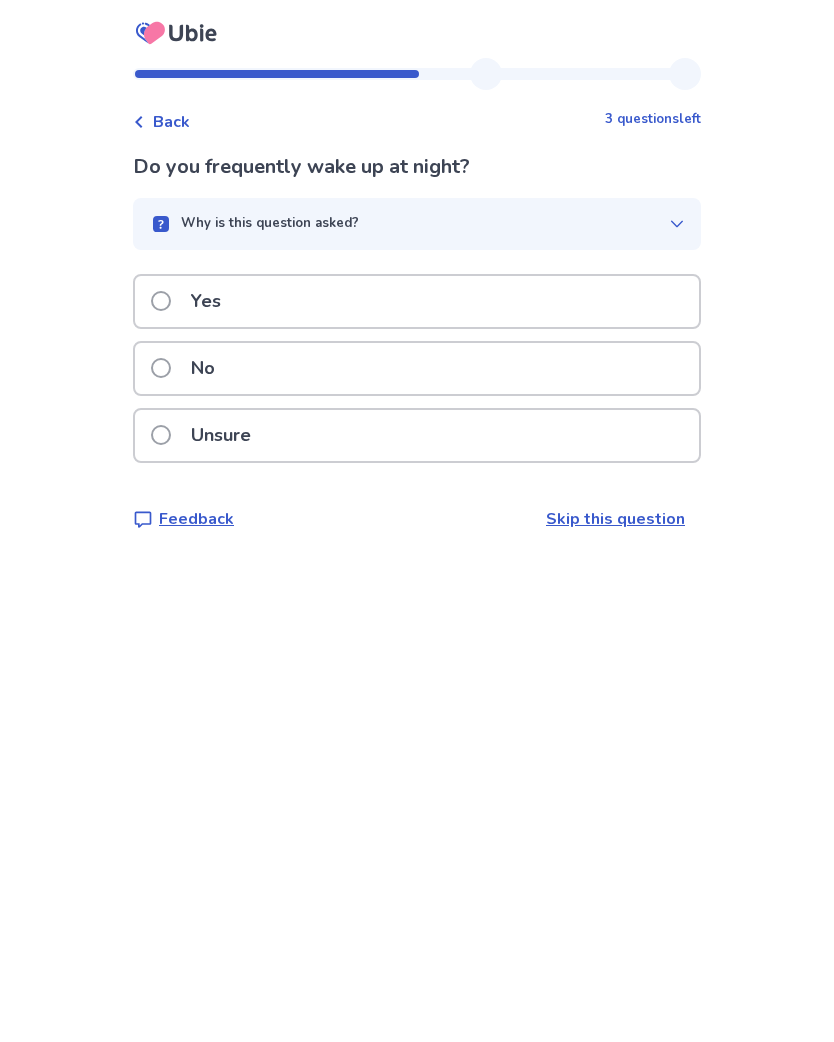 click at bounding box center (161, 301) 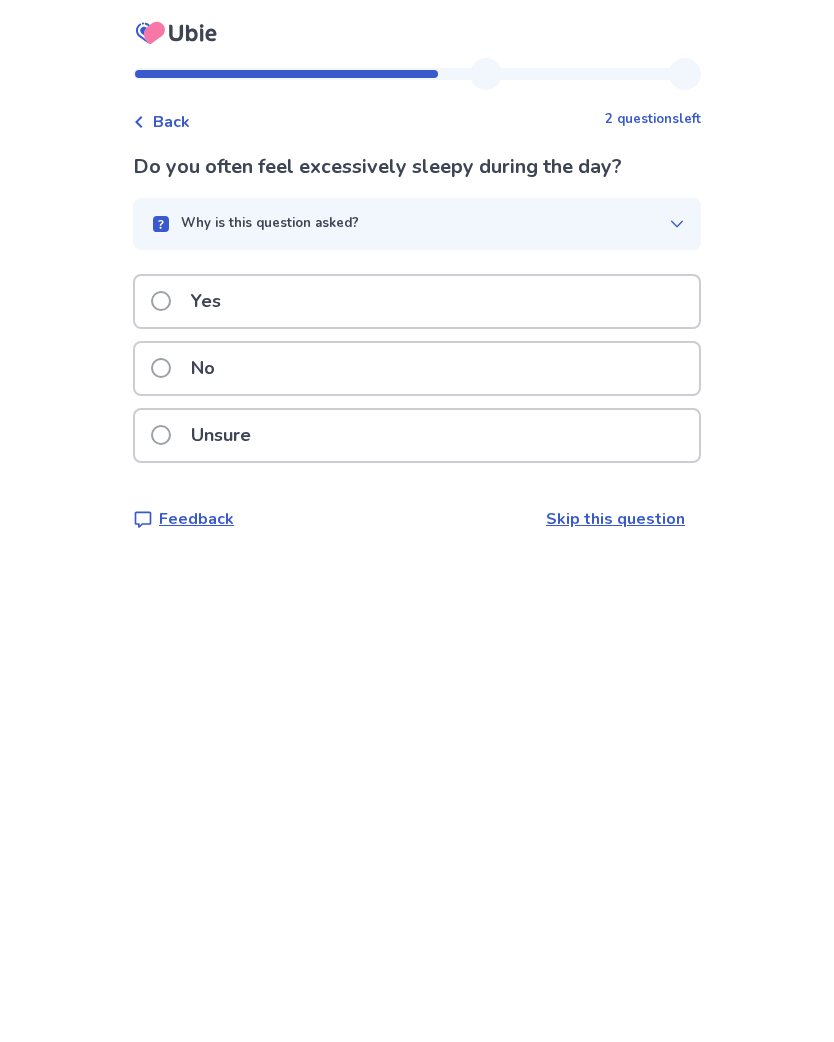 click at bounding box center [161, 435] 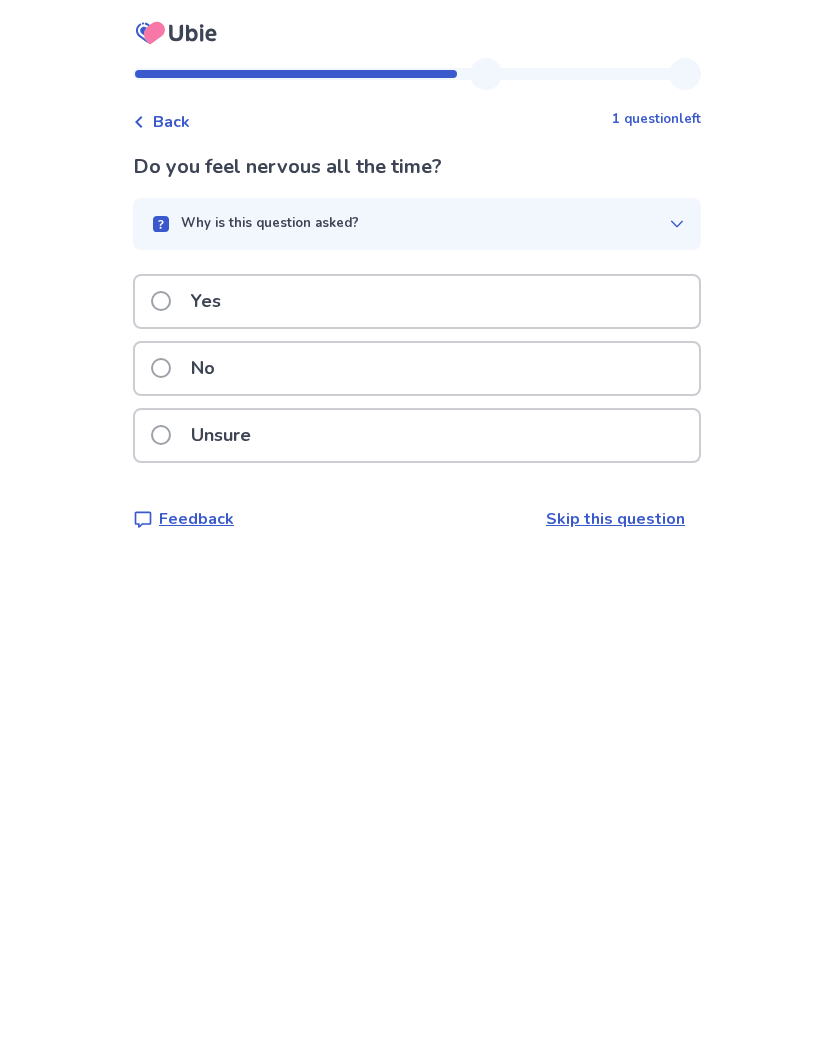 click at bounding box center (161, 301) 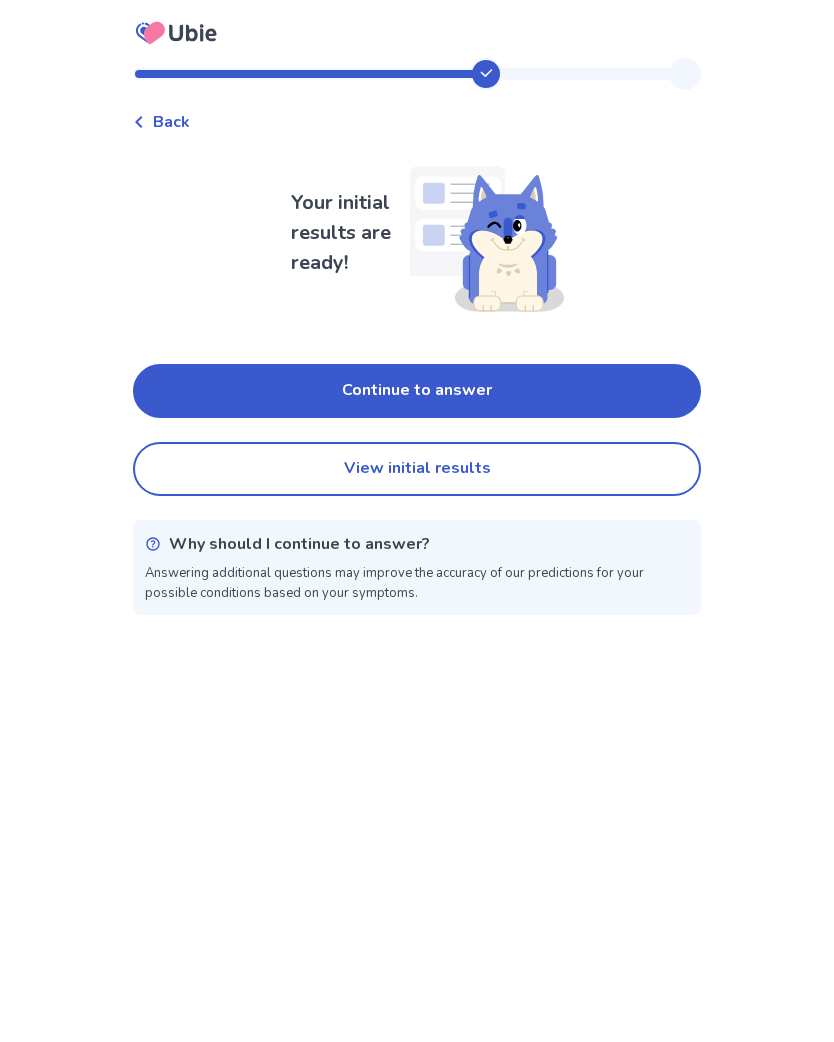 click on "View initial results" at bounding box center [417, 469] 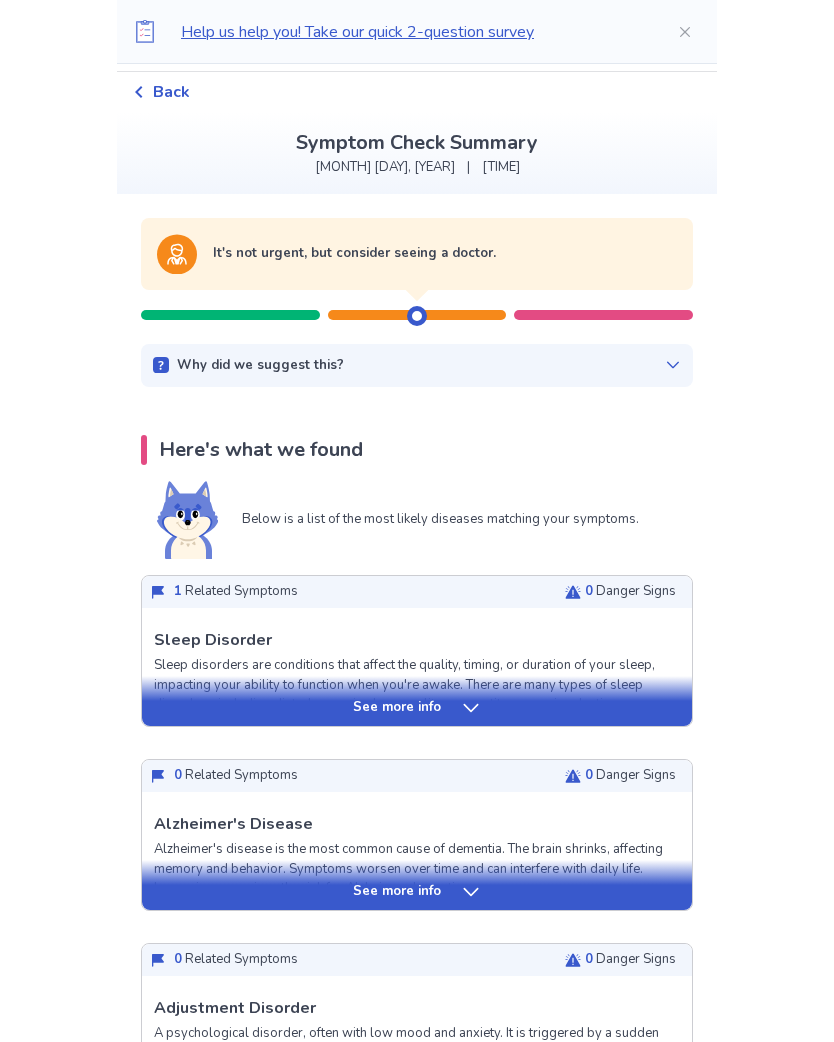 scroll, scrollTop: 0, scrollLeft: 0, axis: both 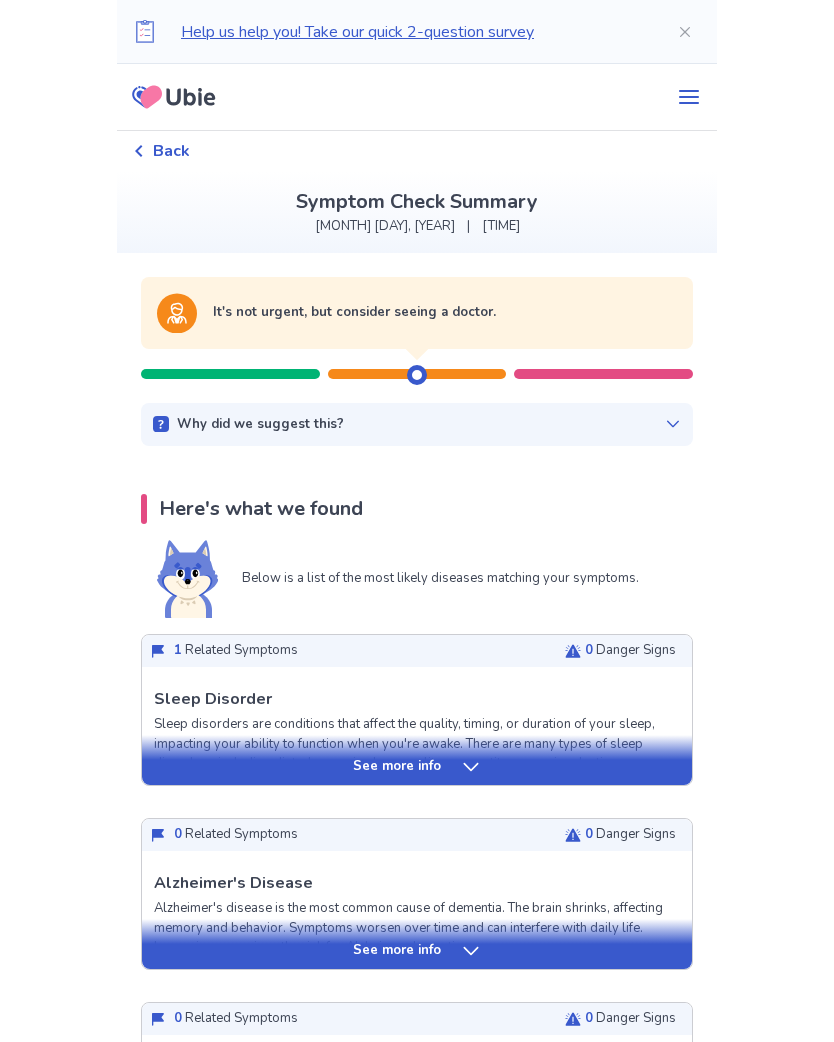 click on "Help us help you! Take our quick 2-question survey" at bounding box center [413, 32] 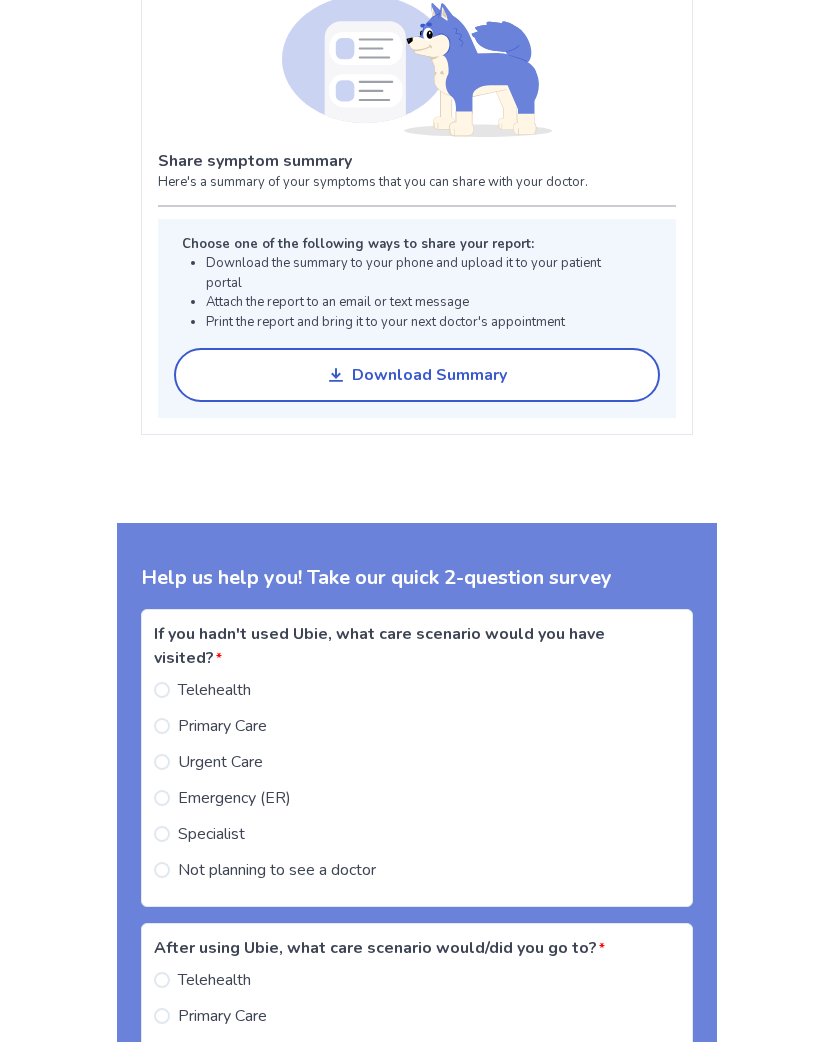 scroll, scrollTop: 1979, scrollLeft: 0, axis: vertical 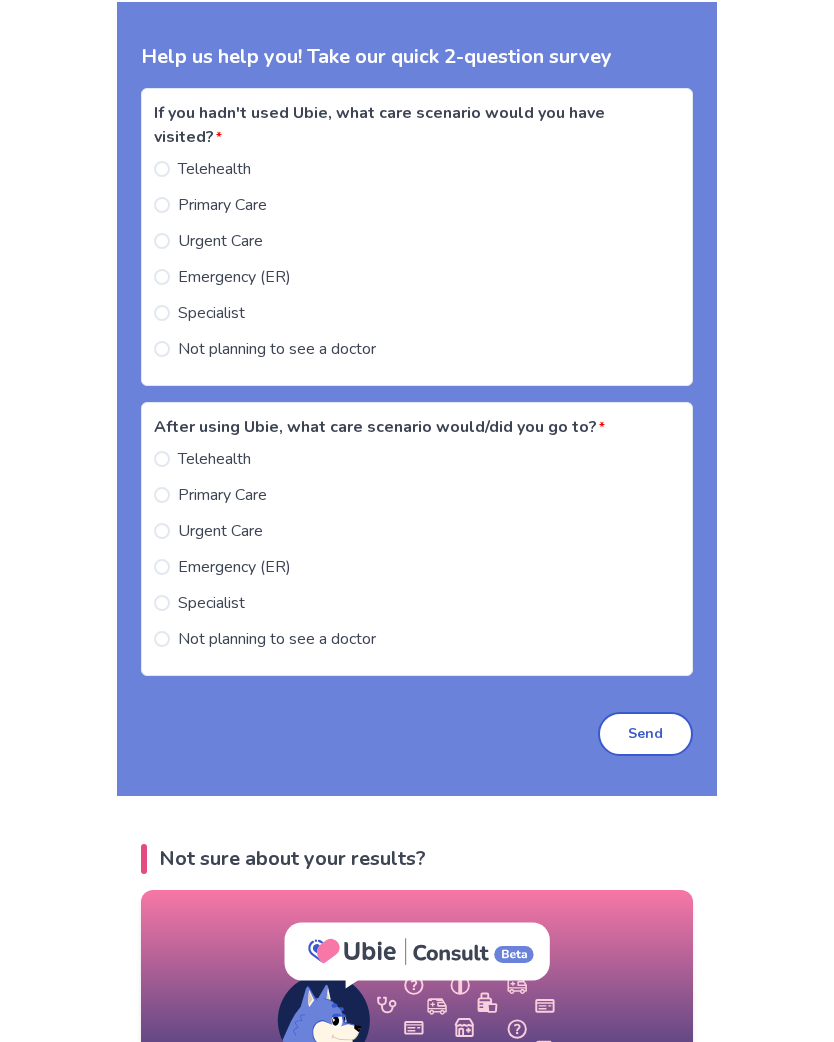 click on "Specialist" at bounding box center (199, 313) 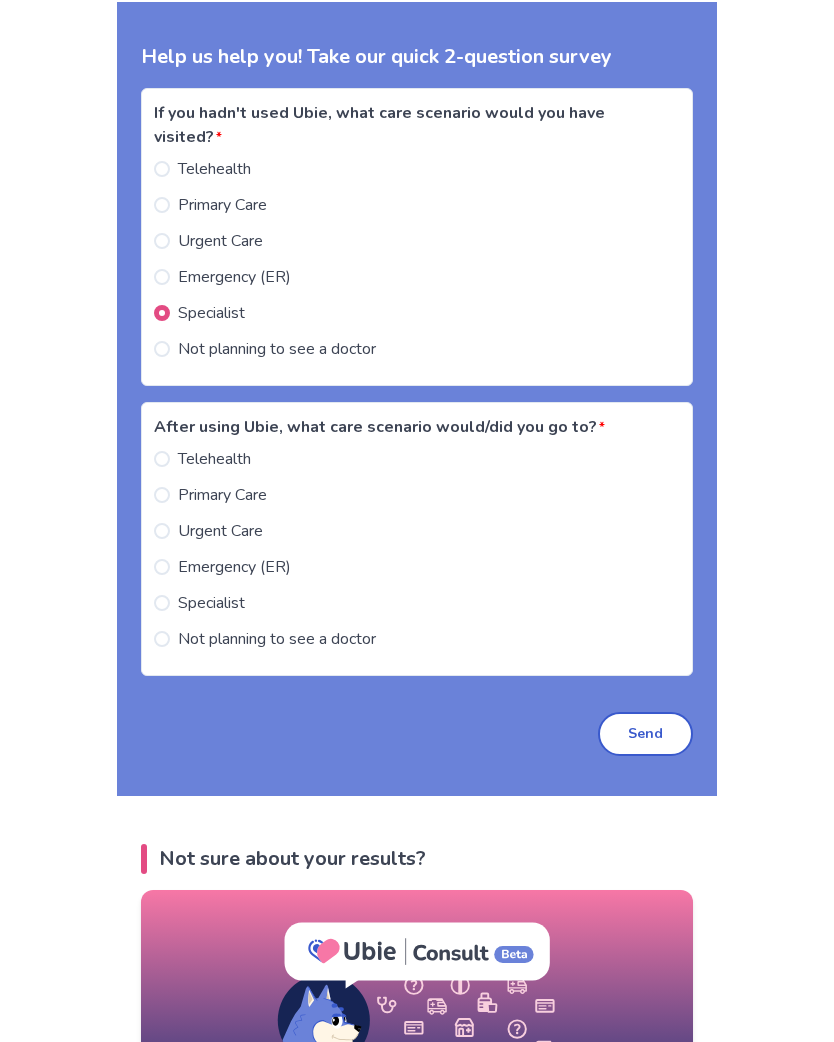 click on "Specialist" at bounding box center [211, 603] 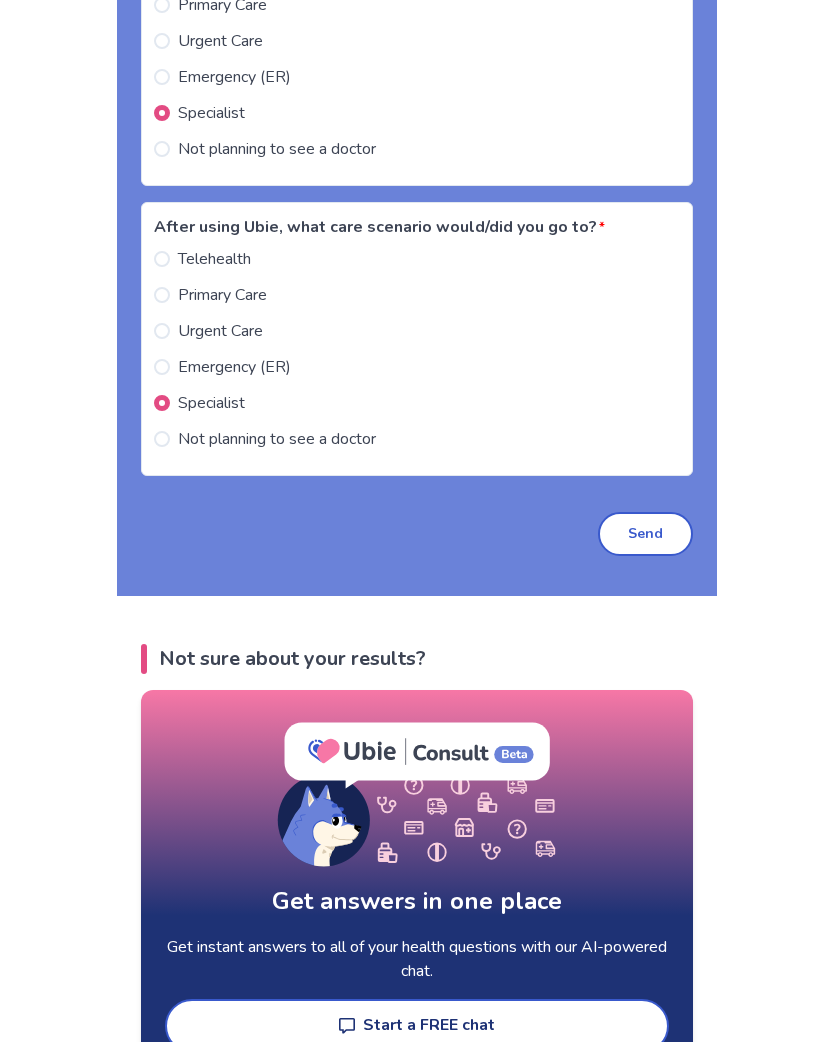 click on "Send" at bounding box center (645, 535) 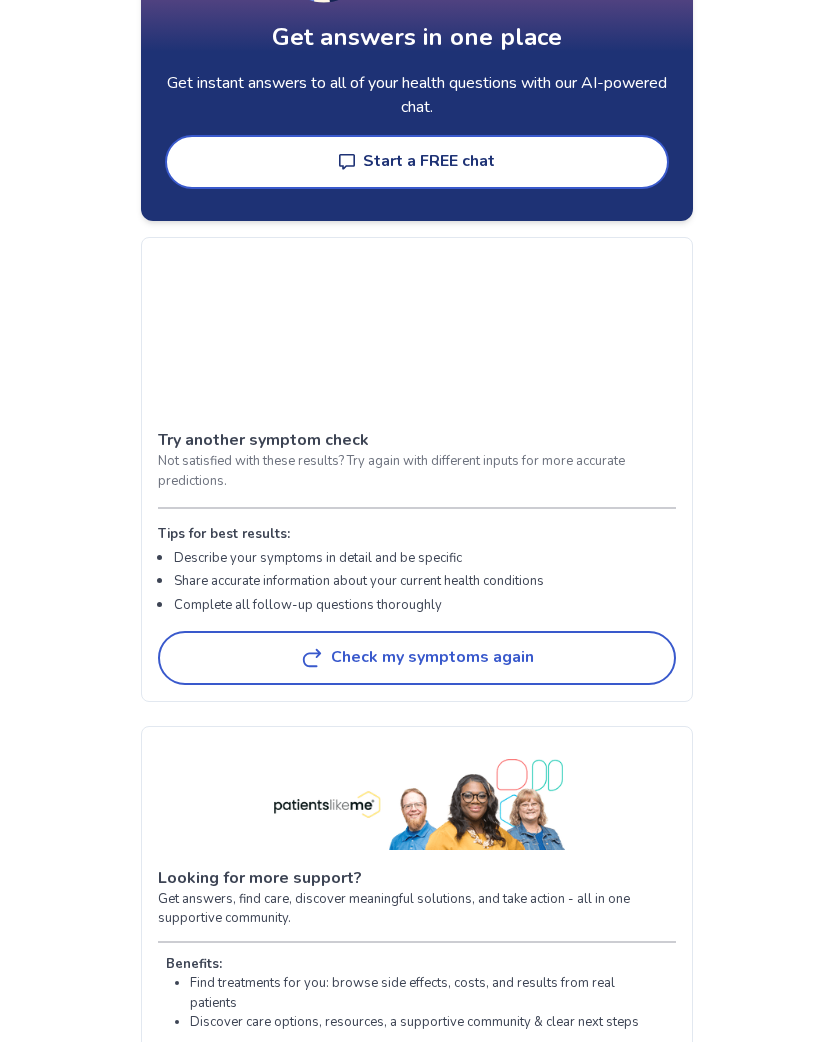 scroll, scrollTop: 2353, scrollLeft: 0, axis: vertical 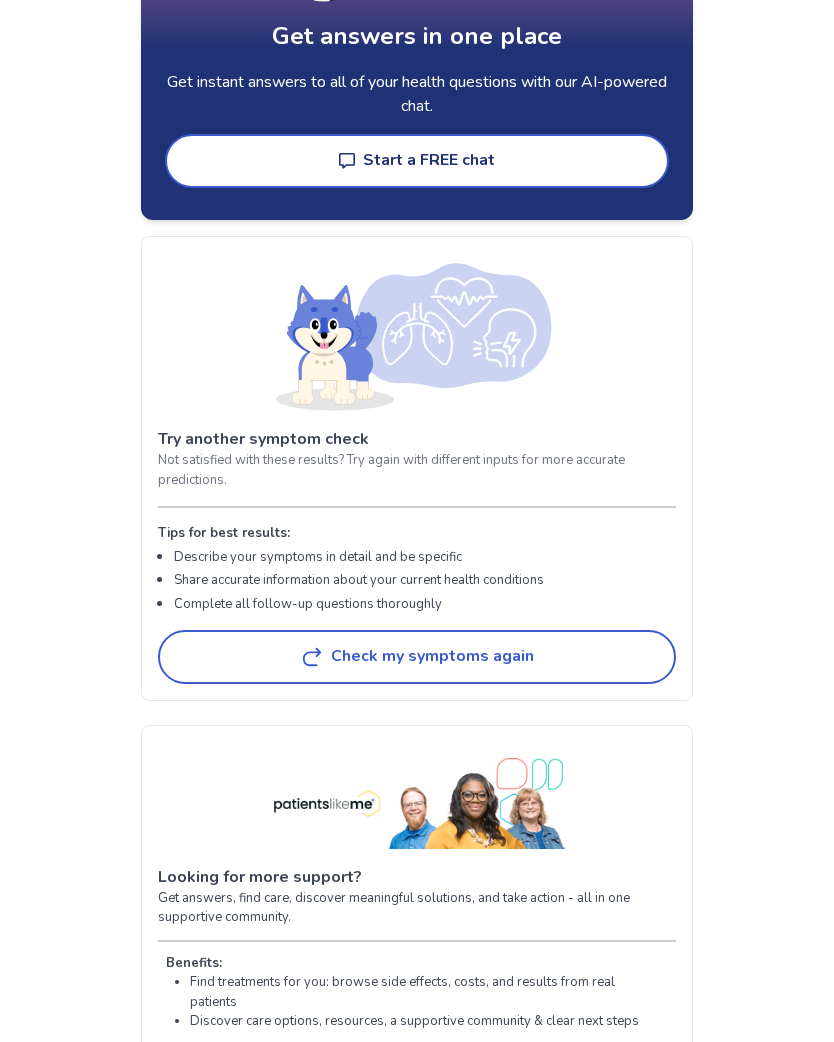 click on "Not sure about your results? Get answers in one place Get instant answers to all of your health questions with our AI-powered chat. Start a FREE chat Try another symptom check Not satisfied with these results? Try again with different inputs for more accurate predictions. Tips for best results: Describe your symptoms in detail and be specific Share accurate information about your current health conditions Complete all follow-up questions thoroughly  Check my symptoms again Looking for more support? Get answers, find care, discover meaningful solutions, and take action - all in one supportive community. Benefits: Find treatments for you: browse side effects, costs, and results from real patients Discover care options, resources, a supportive community & clear next steps Join the community" at bounding box center [417, 453] 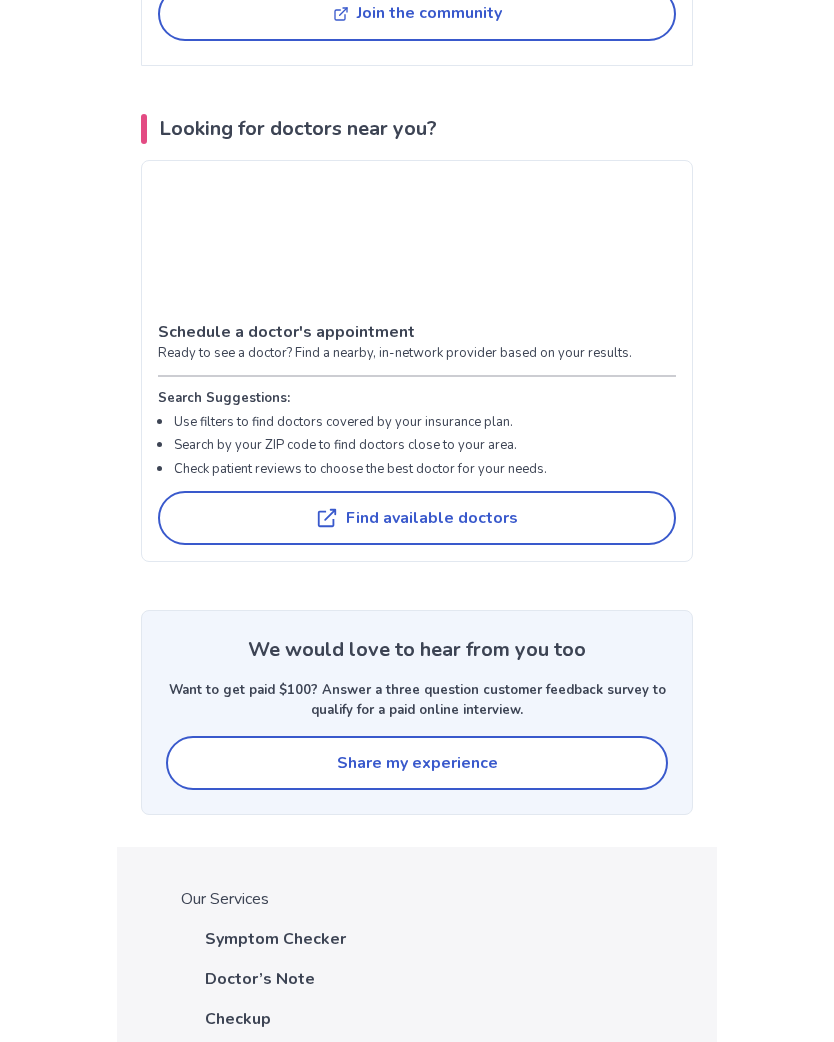 scroll, scrollTop: 3417, scrollLeft: 0, axis: vertical 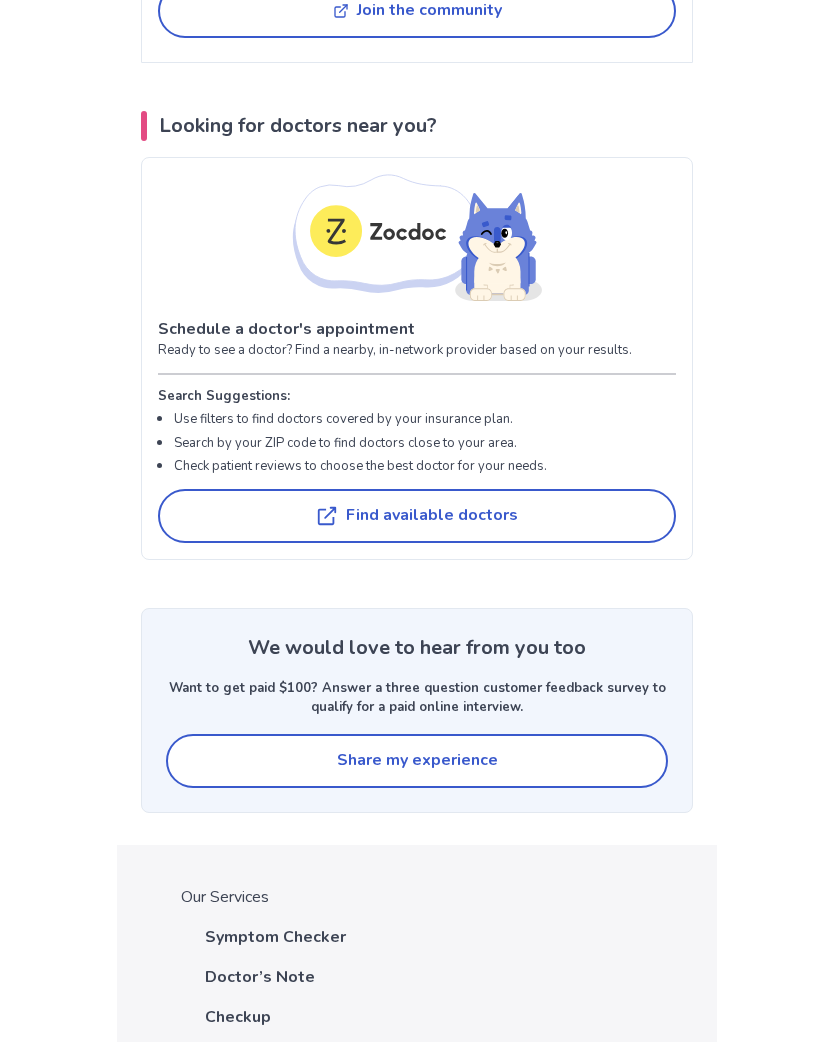 click on "Find available doctors" at bounding box center [417, 517] 